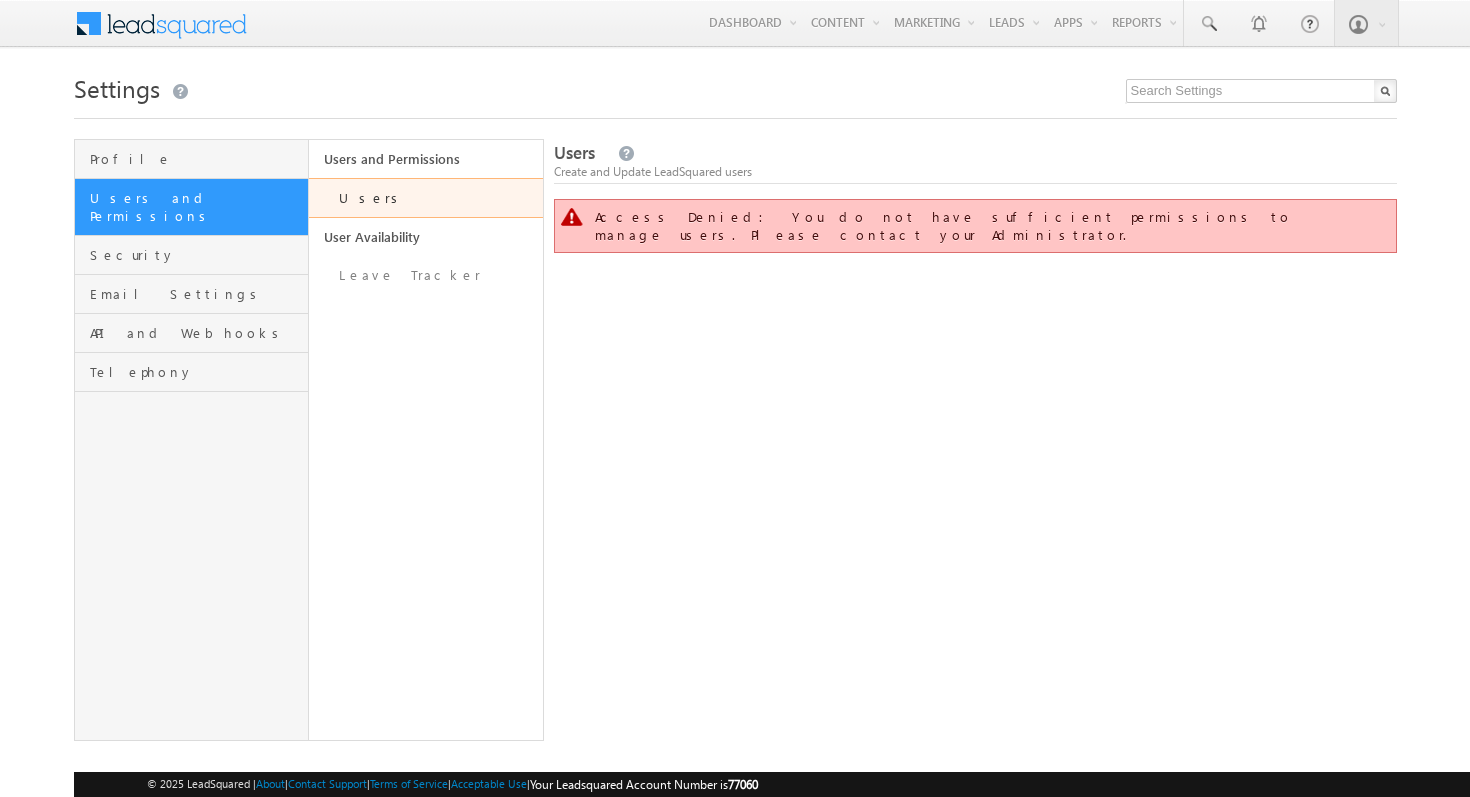 scroll, scrollTop: 0, scrollLeft: 0, axis: both 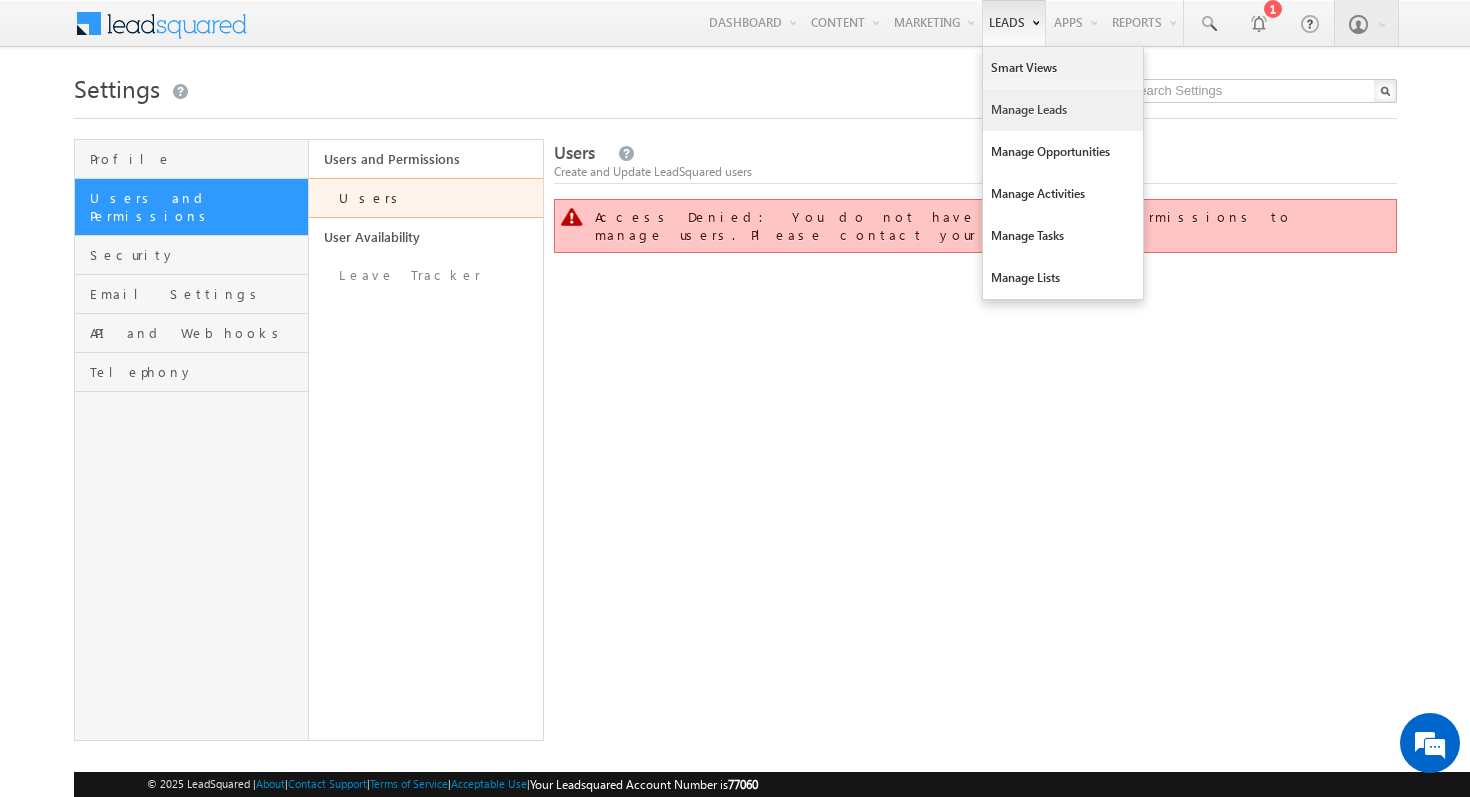 click on "Manage Leads" at bounding box center [1063, 110] 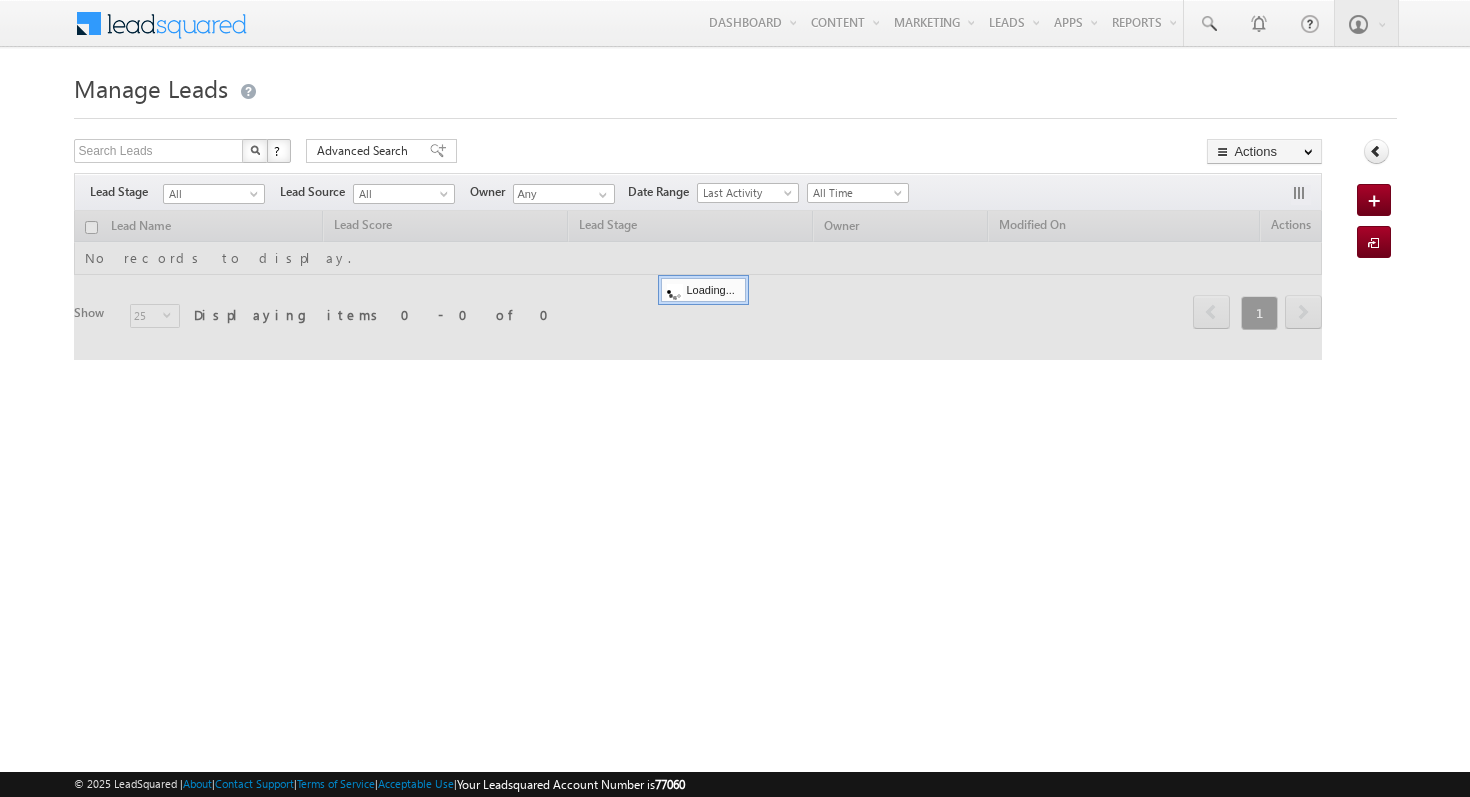 scroll, scrollTop: 0, scrollLeft: 0, axis: both 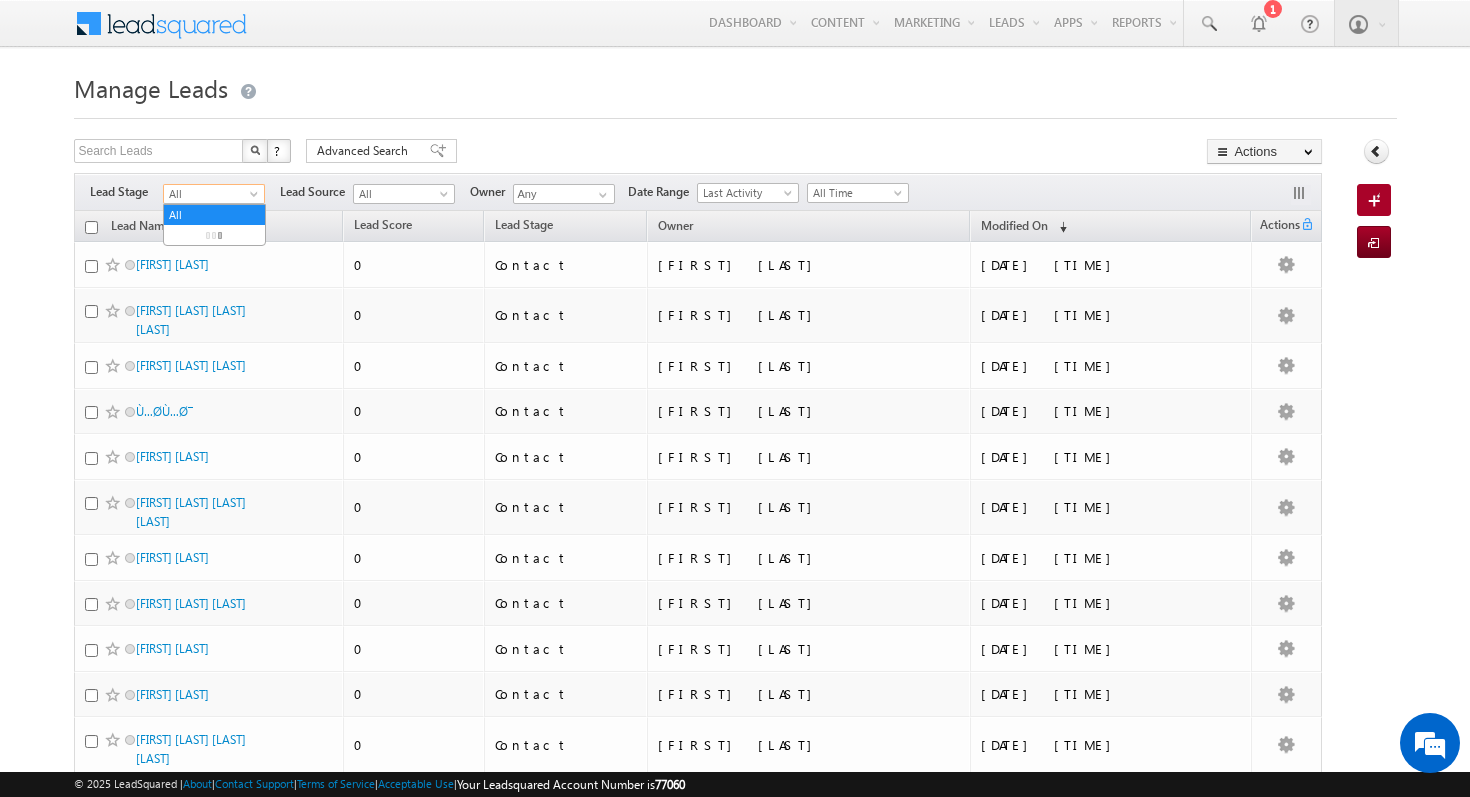 click at bounding box center (256, 198) 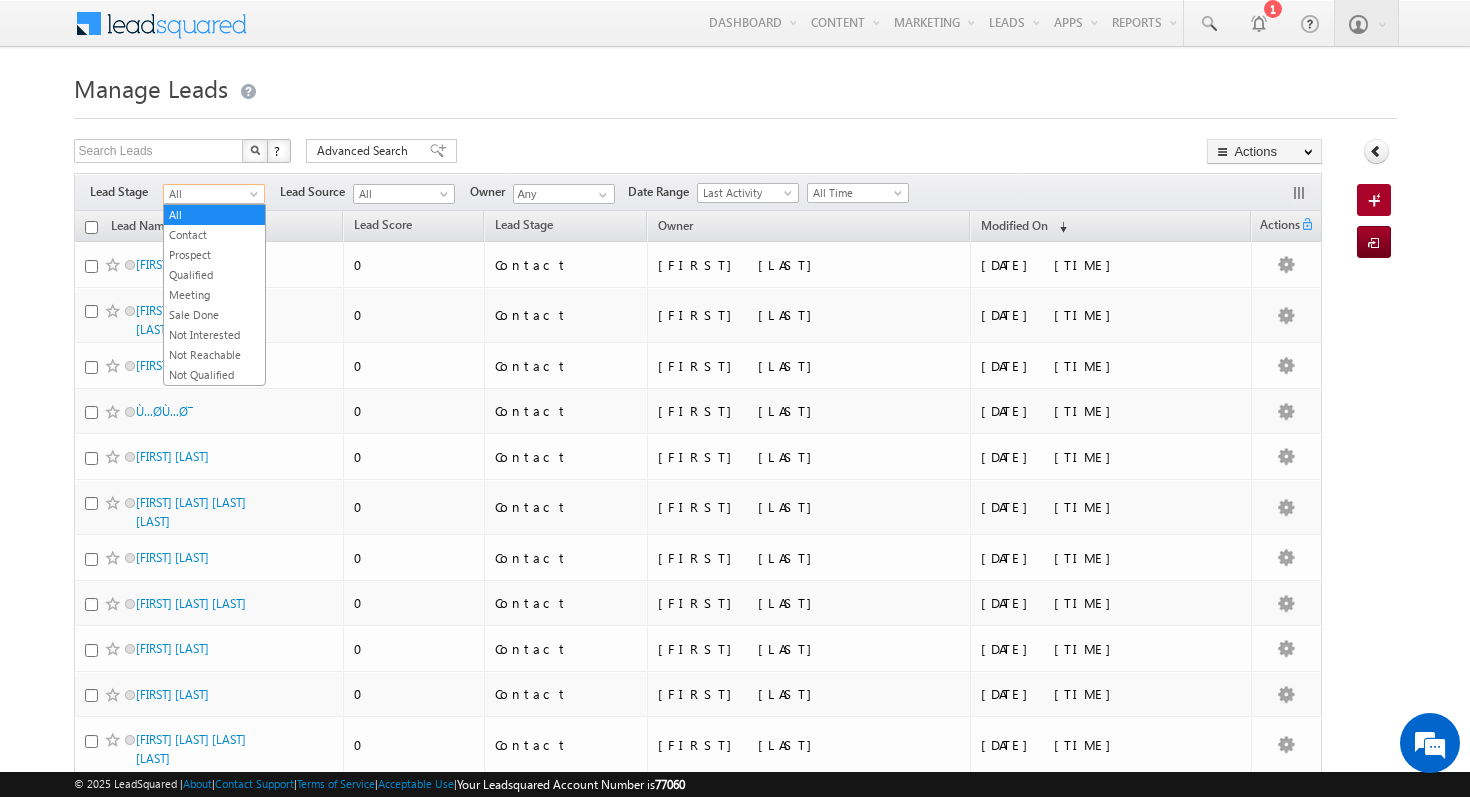 click at bounding box center (735, 112) 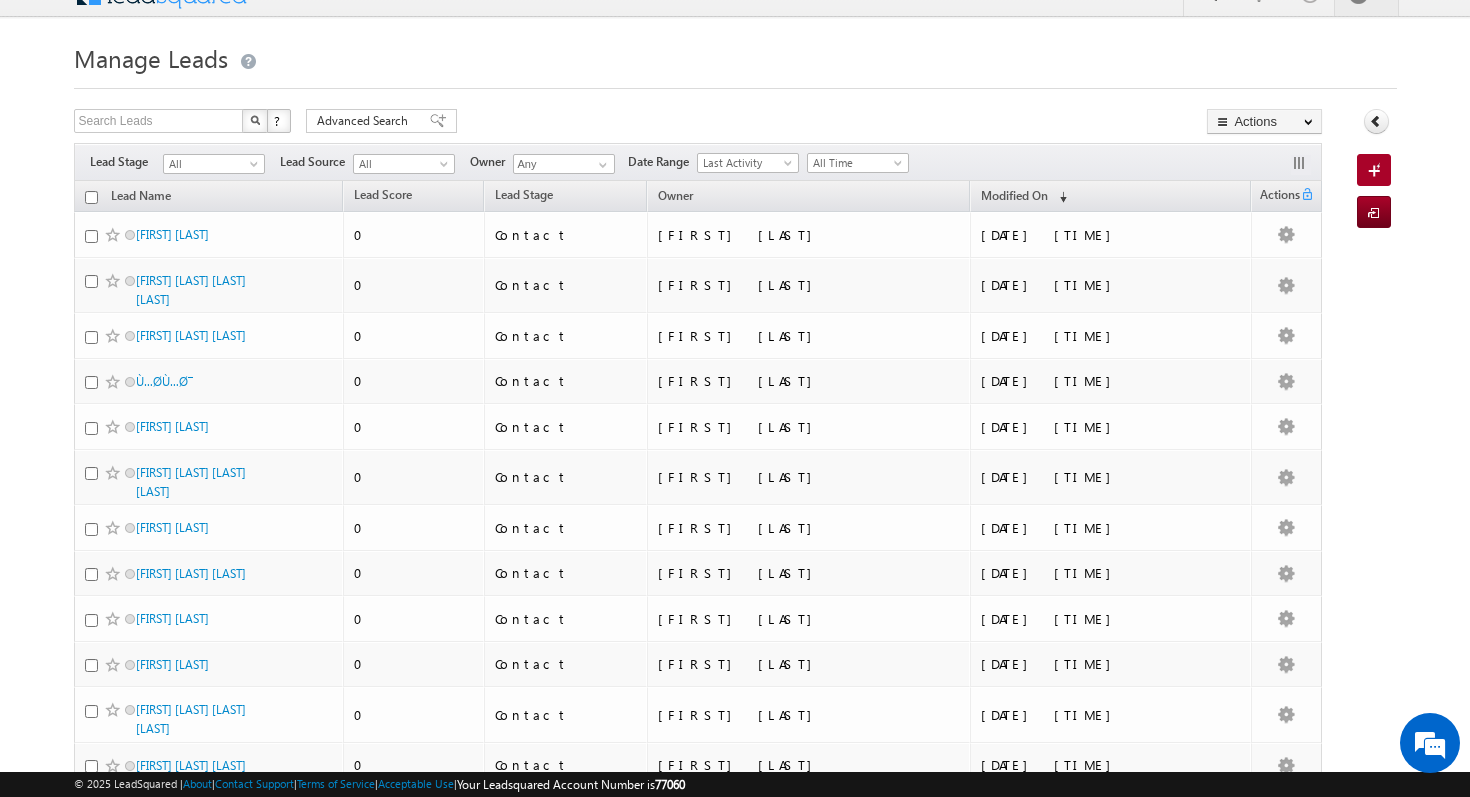 scroll, scrollTop: 0, scrollLeft: 0, axis: both 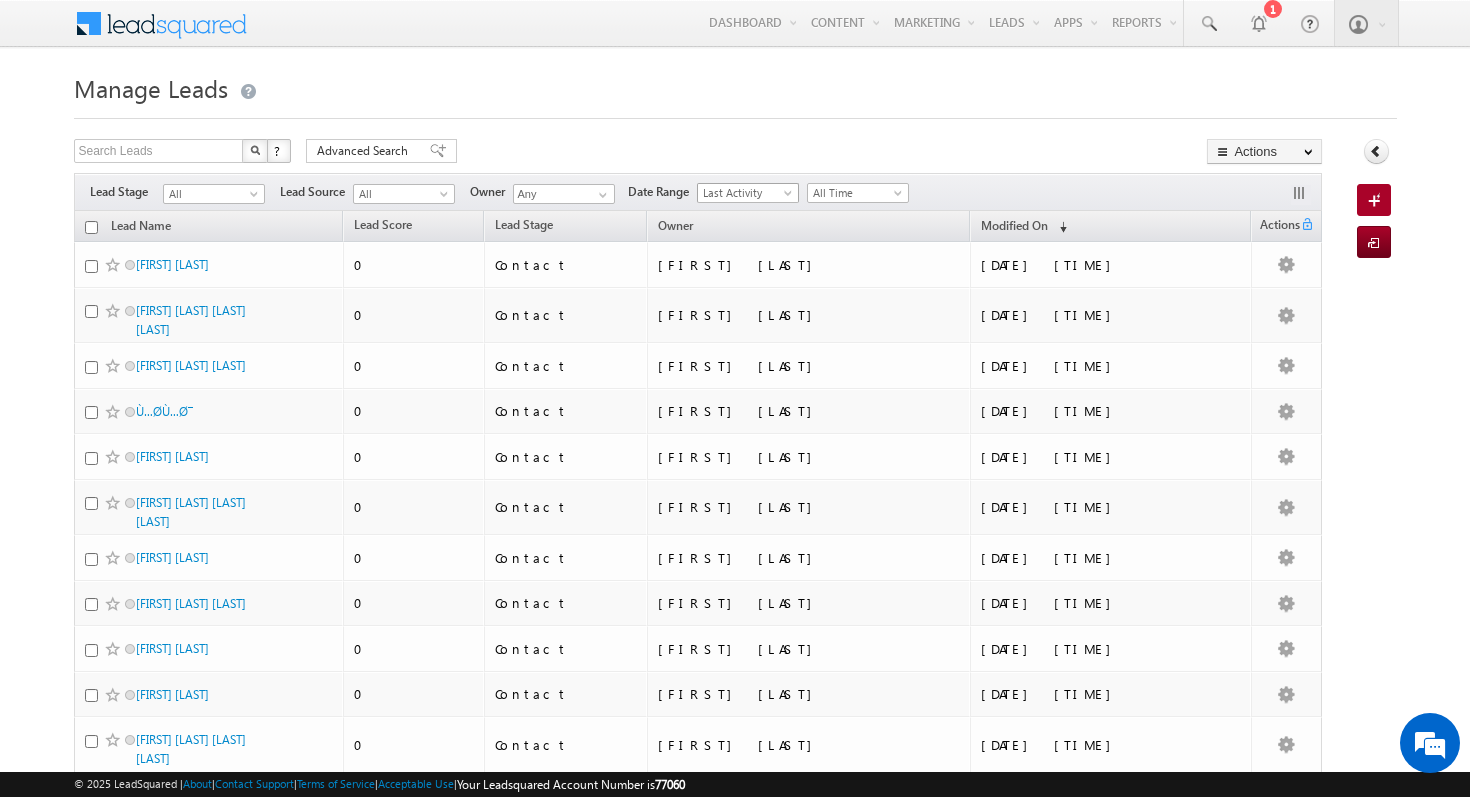 click at bounding box center (790, 197) 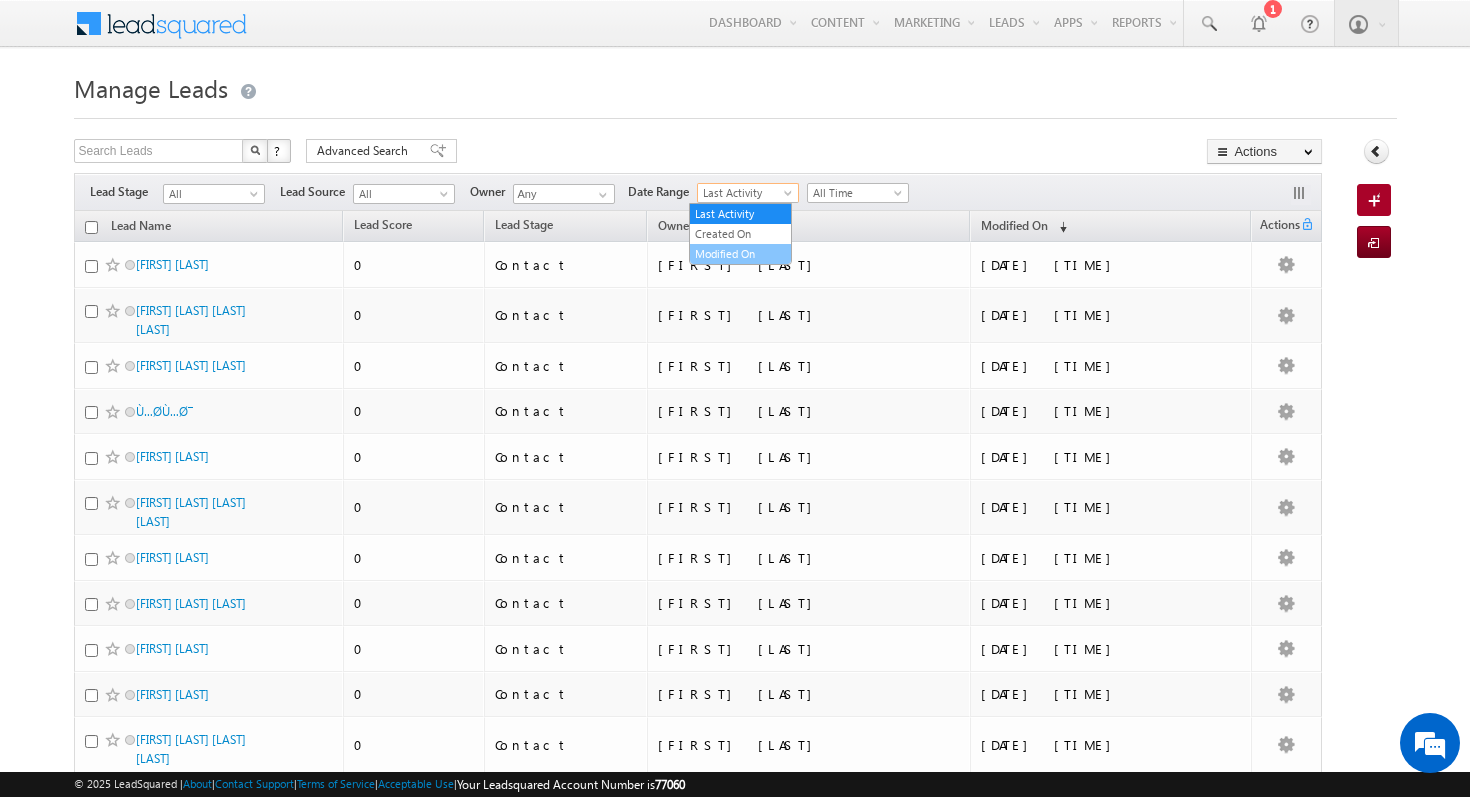 click on "Modified On" at bounding box center (740, 254) 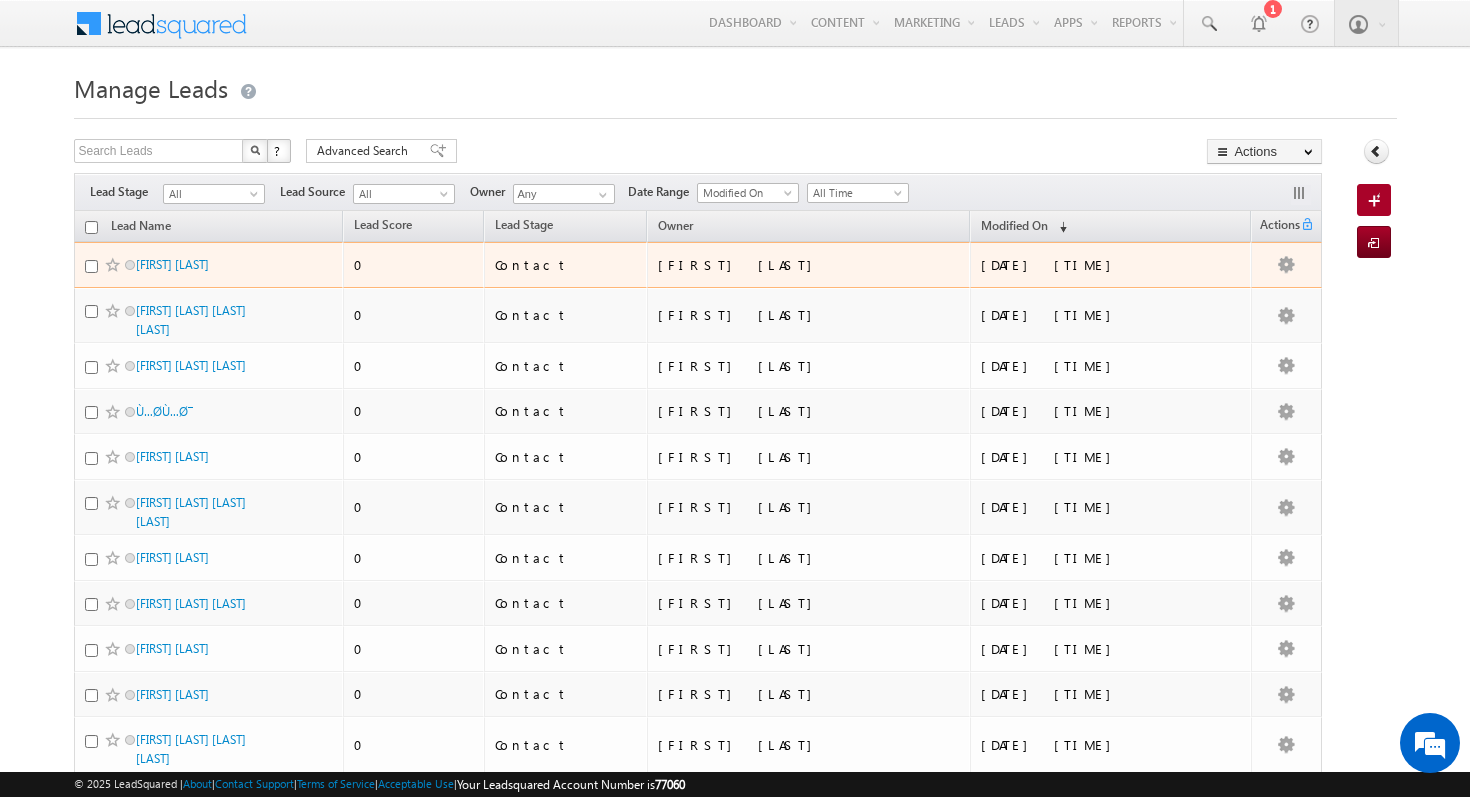 scroll, scrollTop: 0, scrollLeft: 0, axis: both 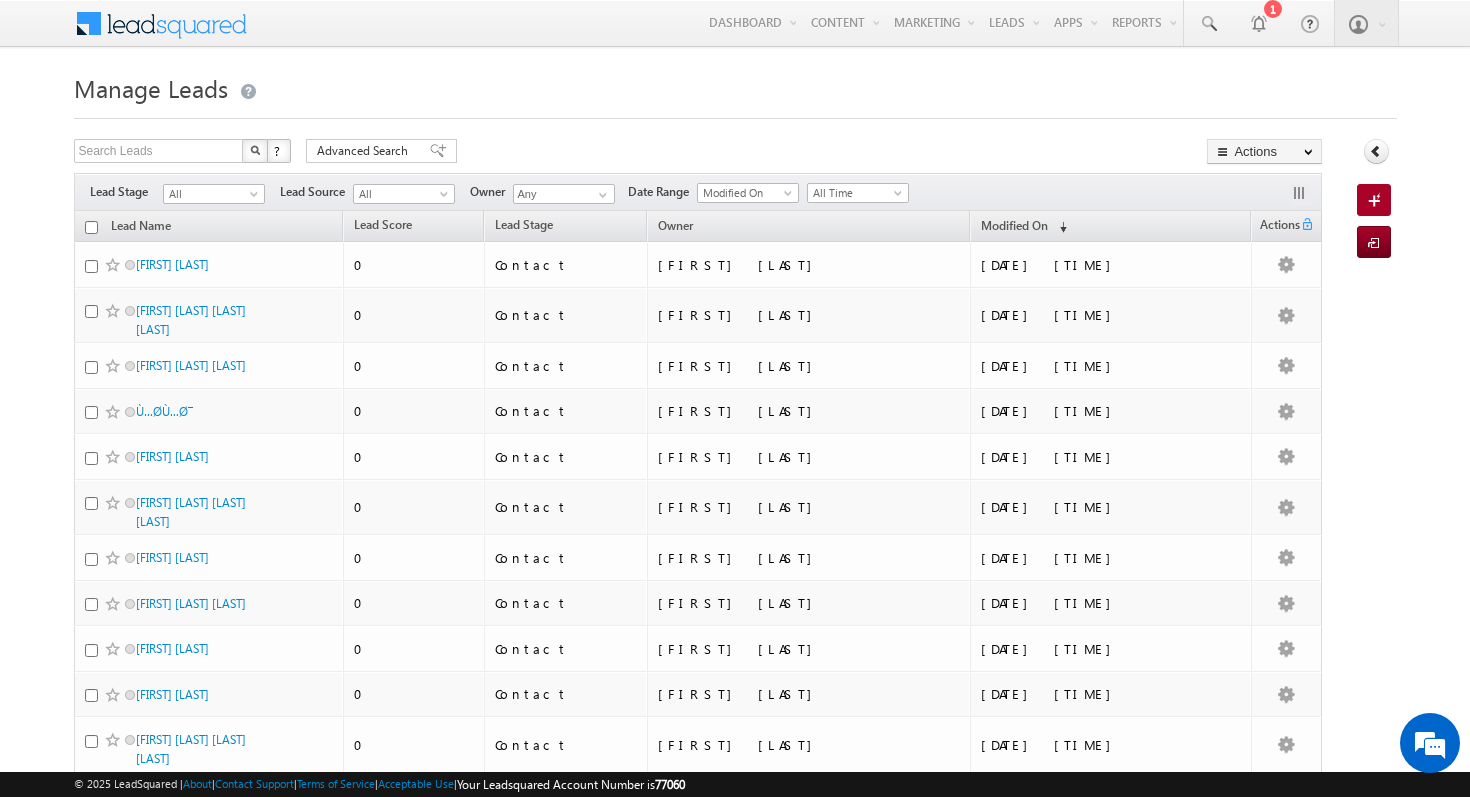 click on "Manage Leads" at bounding box center [735, 86] 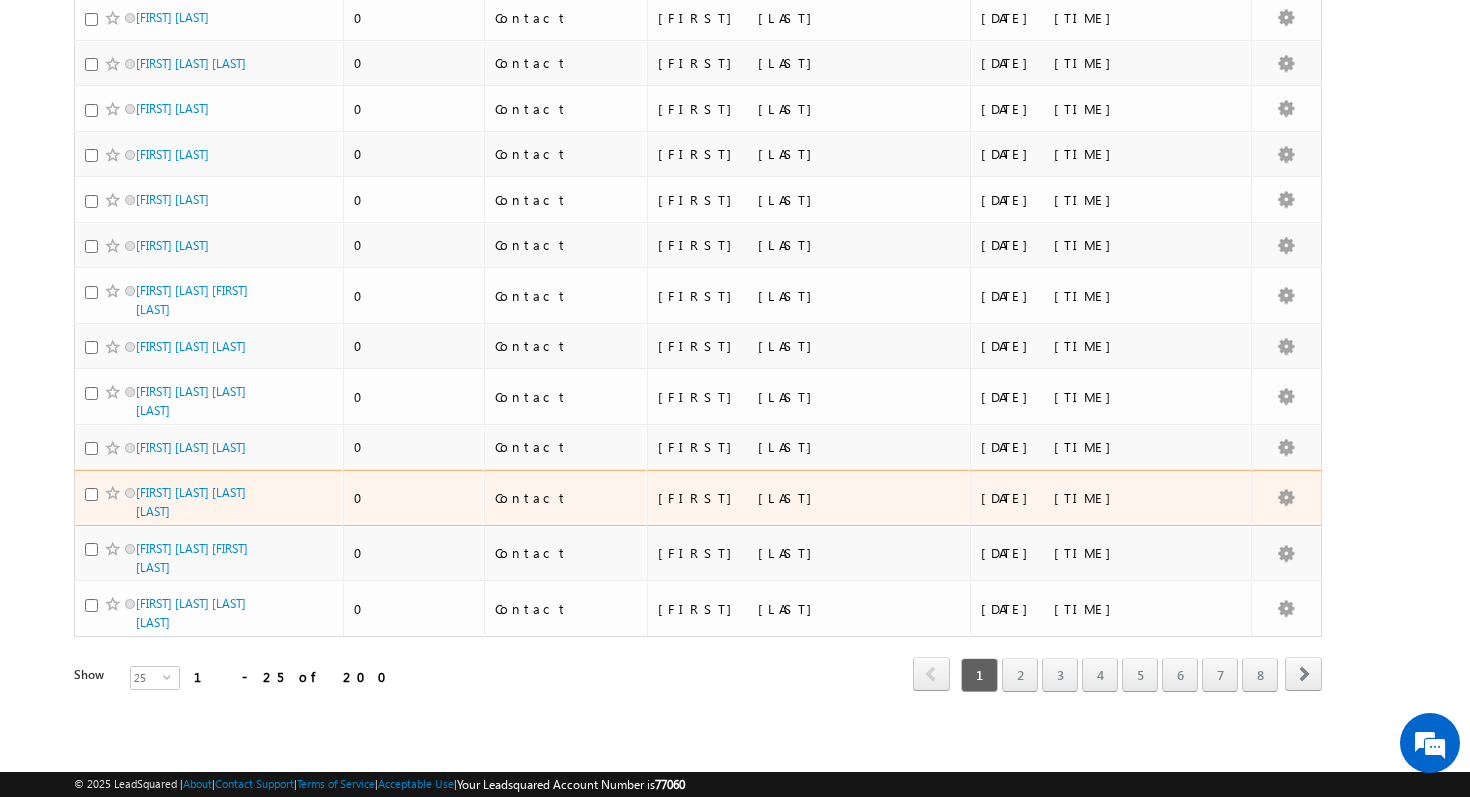 scroll, scrollTop: 0, scrollLeft: 0, axis: both 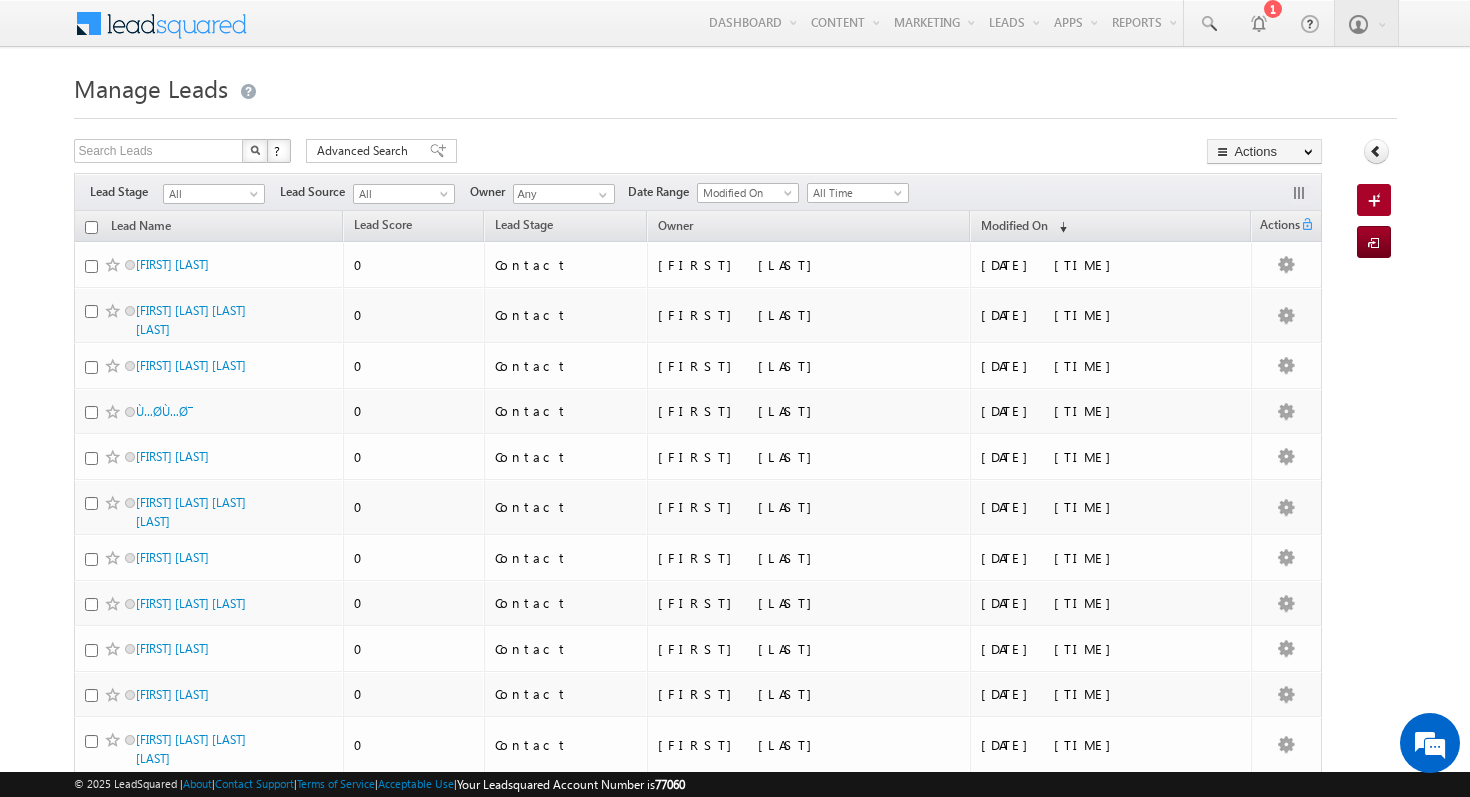 click at bounding box center [91, 227] 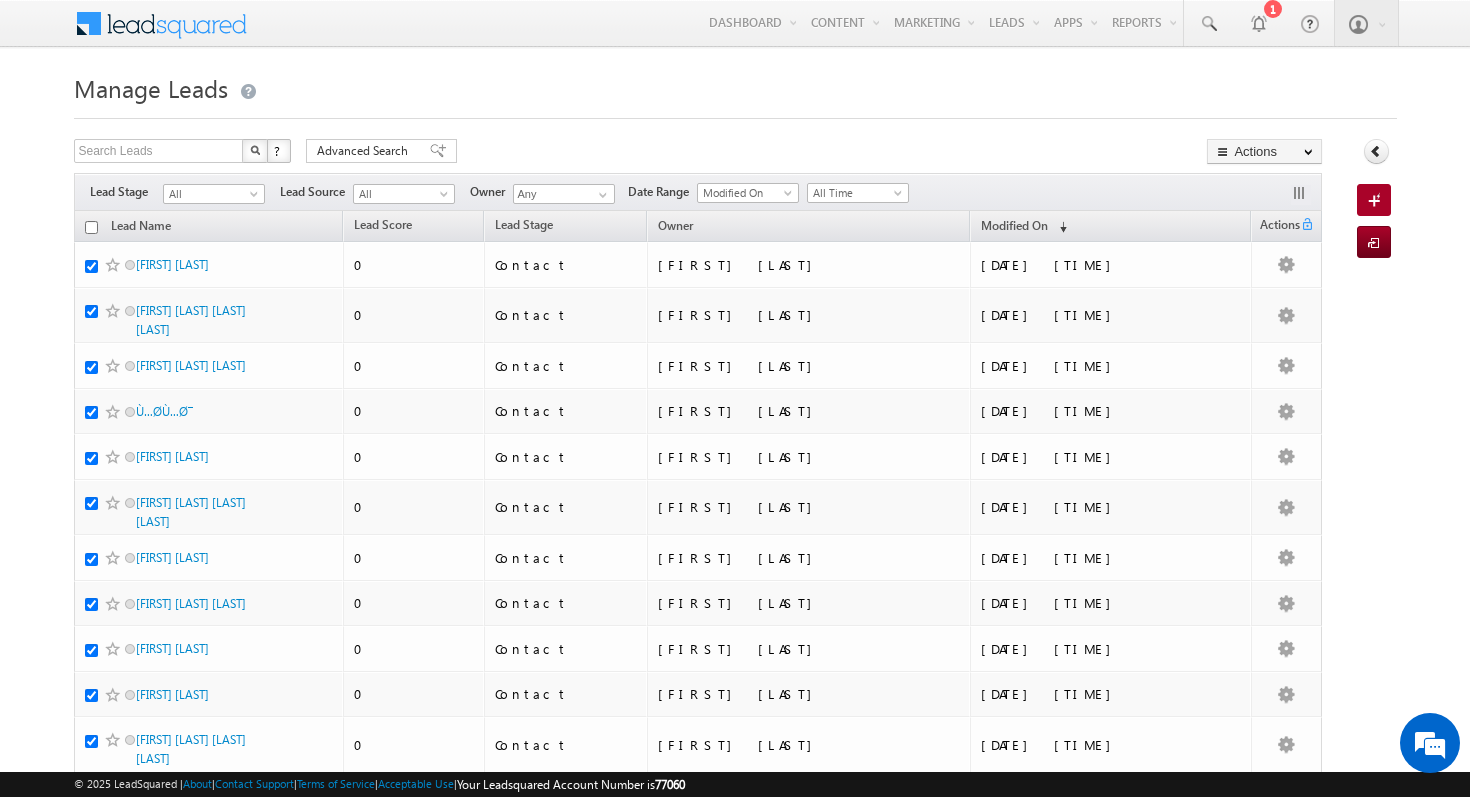 checkbox on "true" 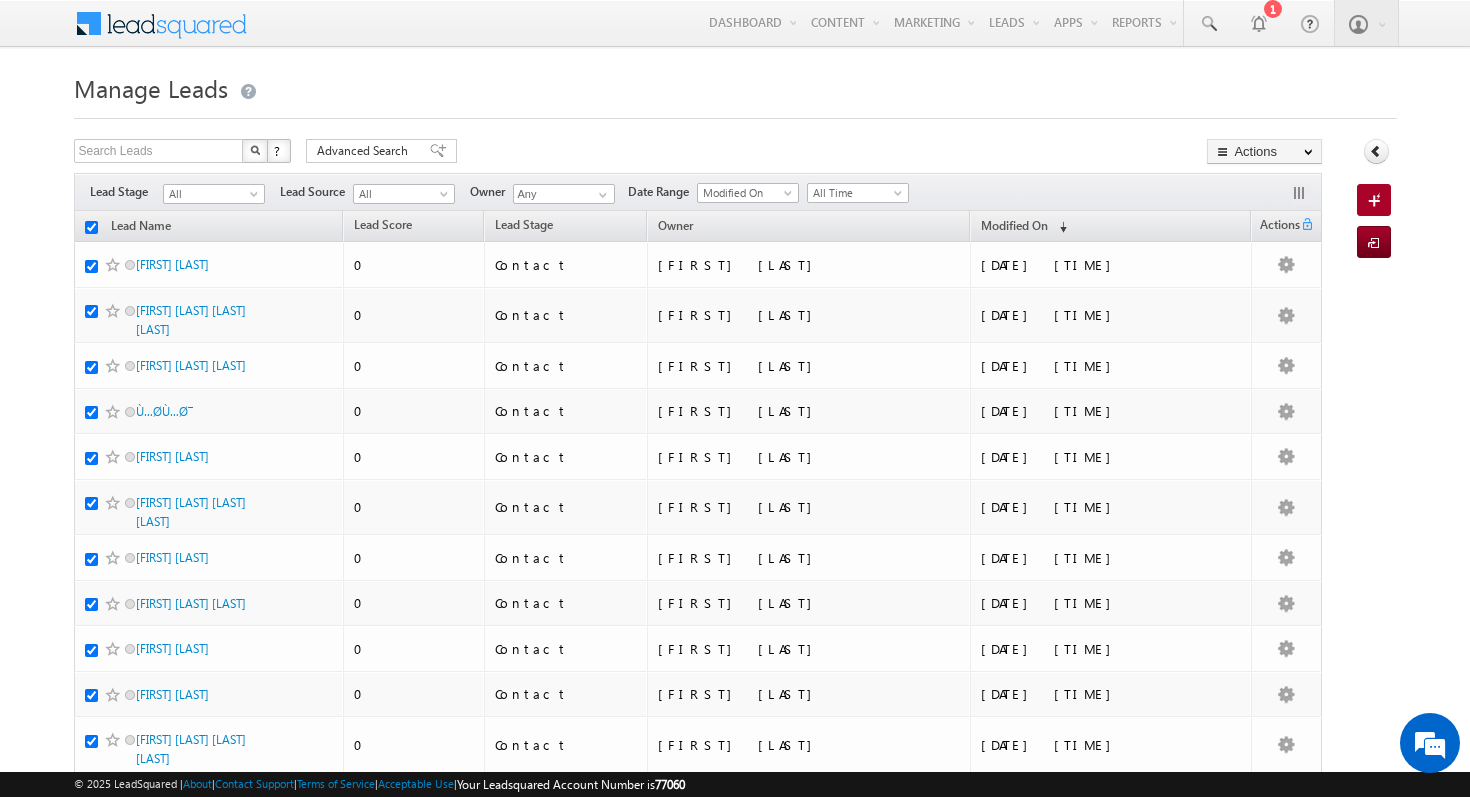 checkbox on "true" 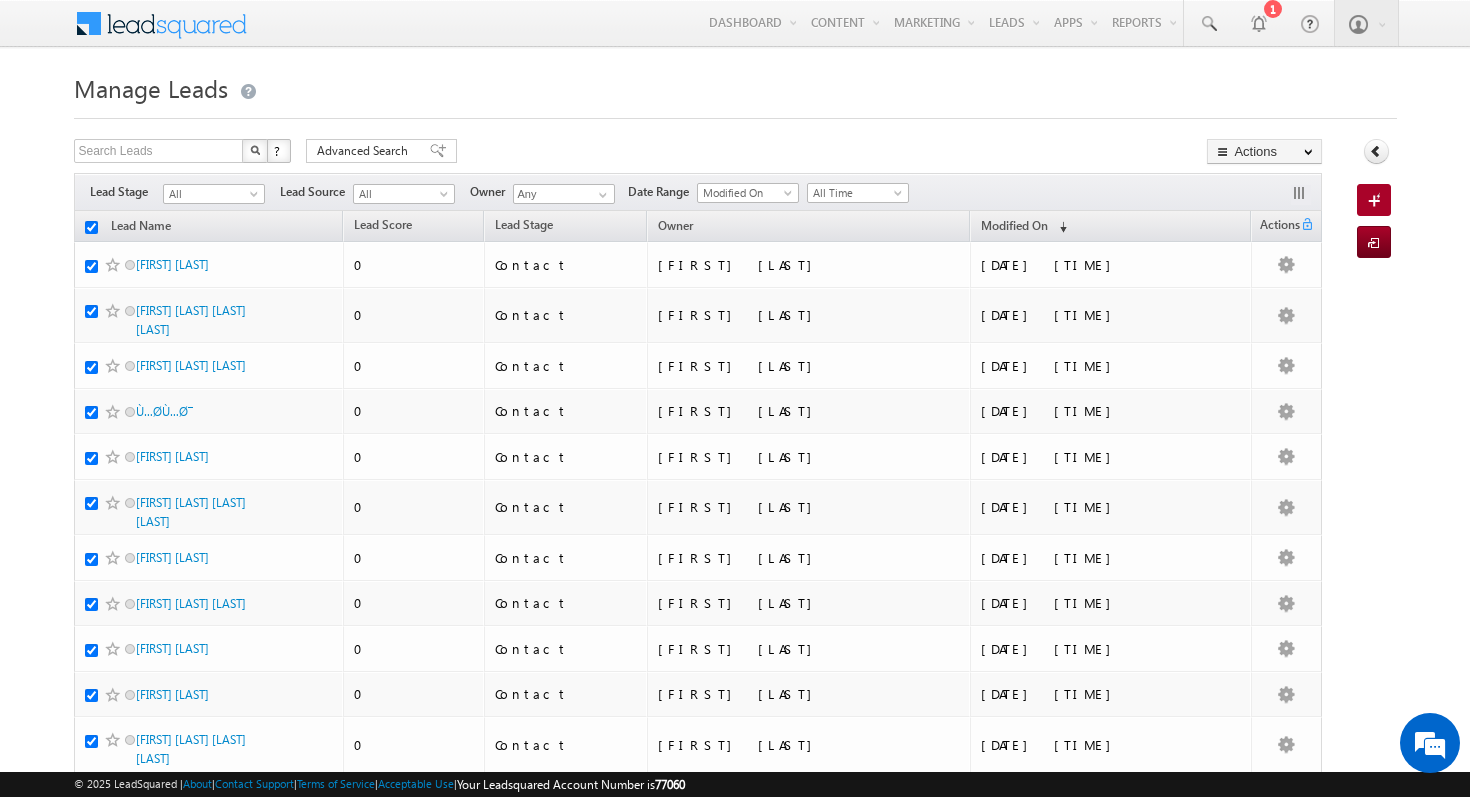 checkbox on "true" 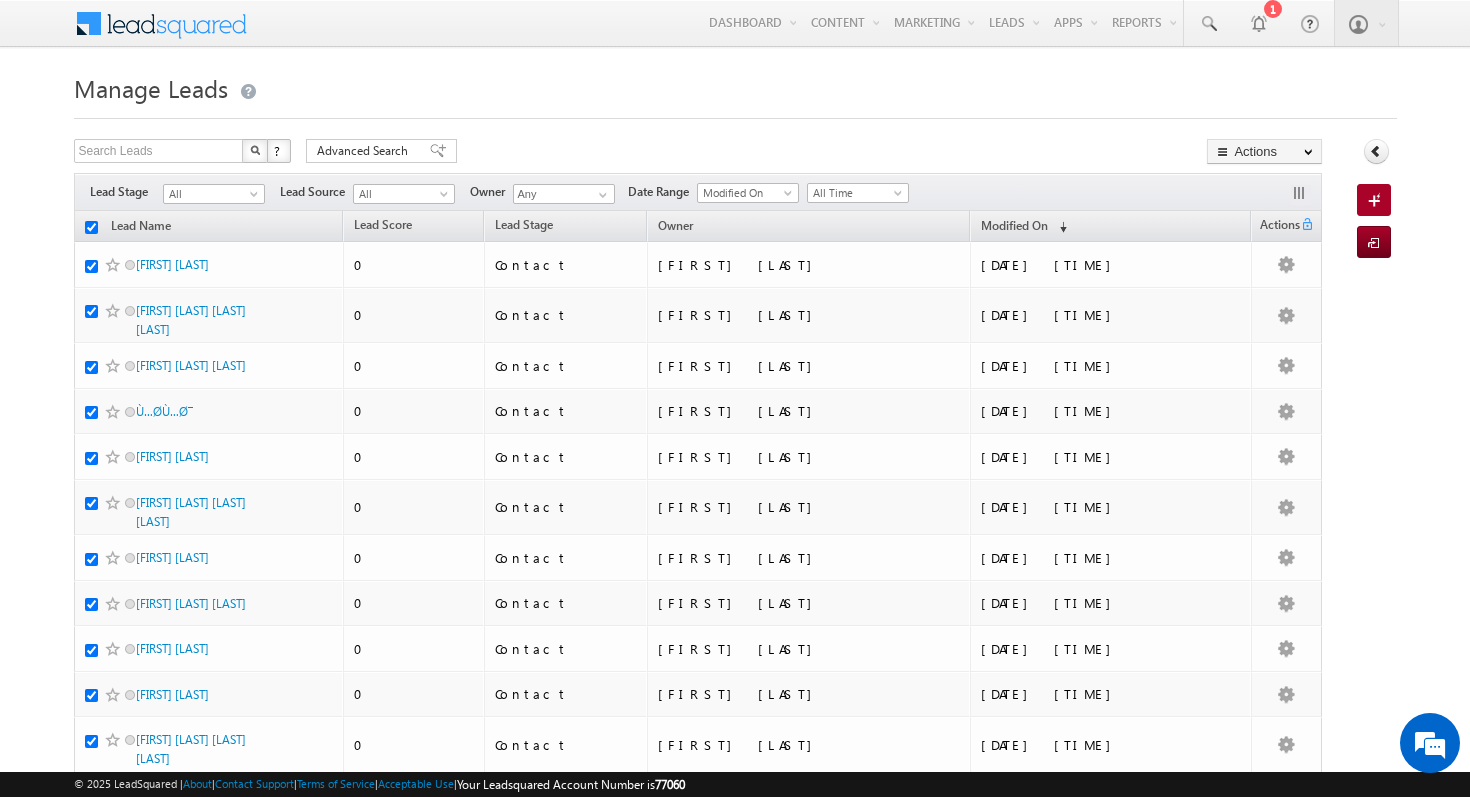 checkbox on "true" 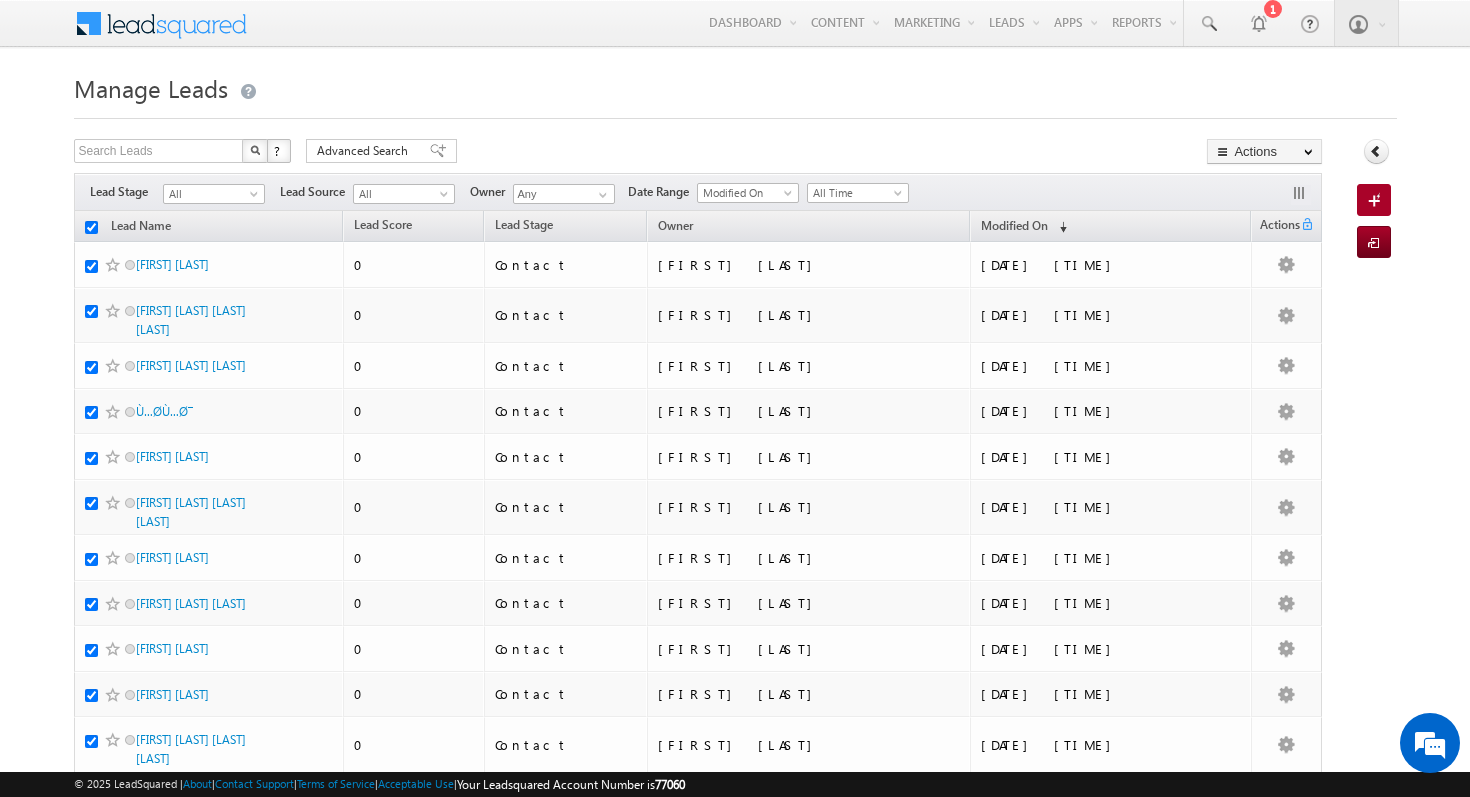 checkbox on "true" 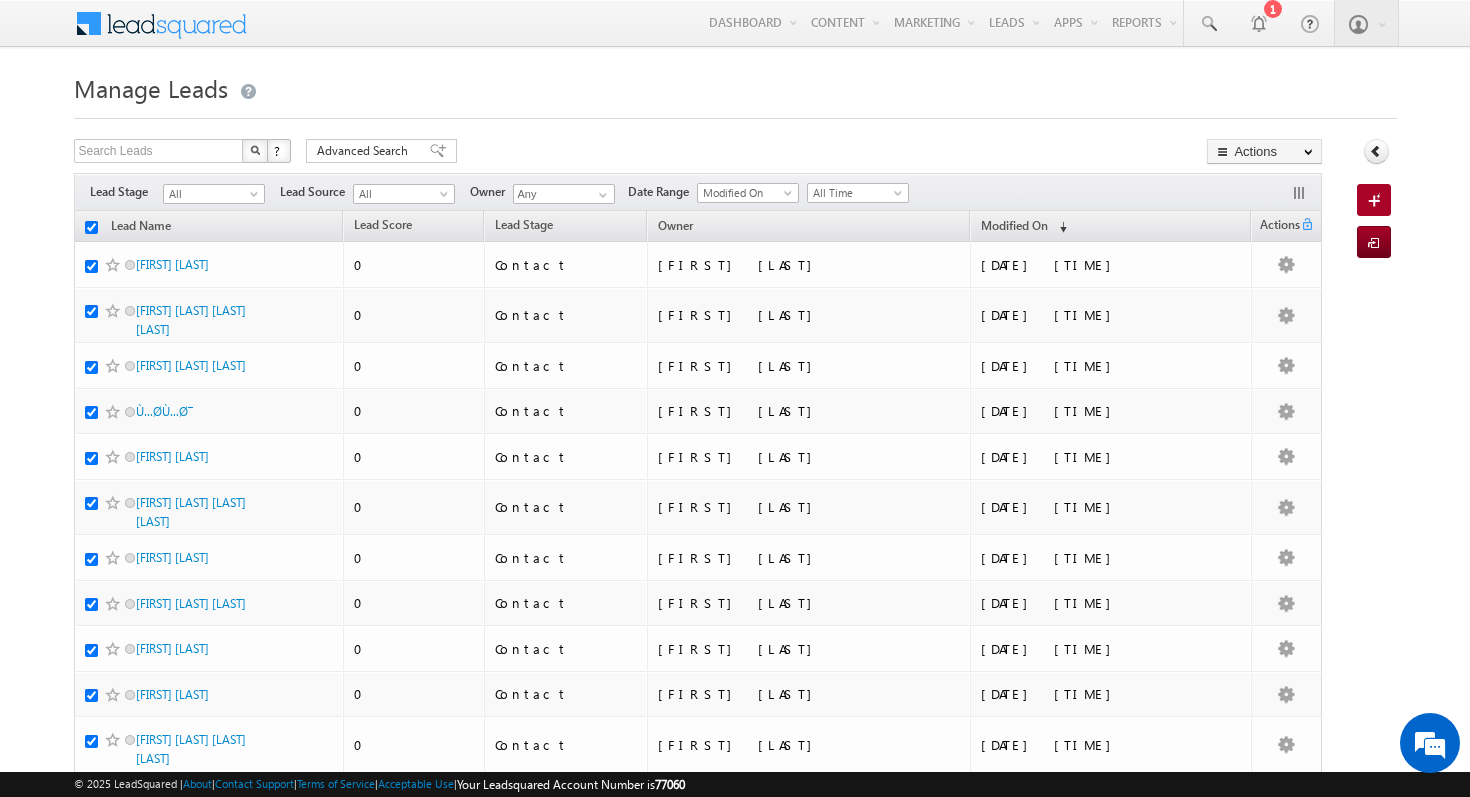 checkbox on "true" 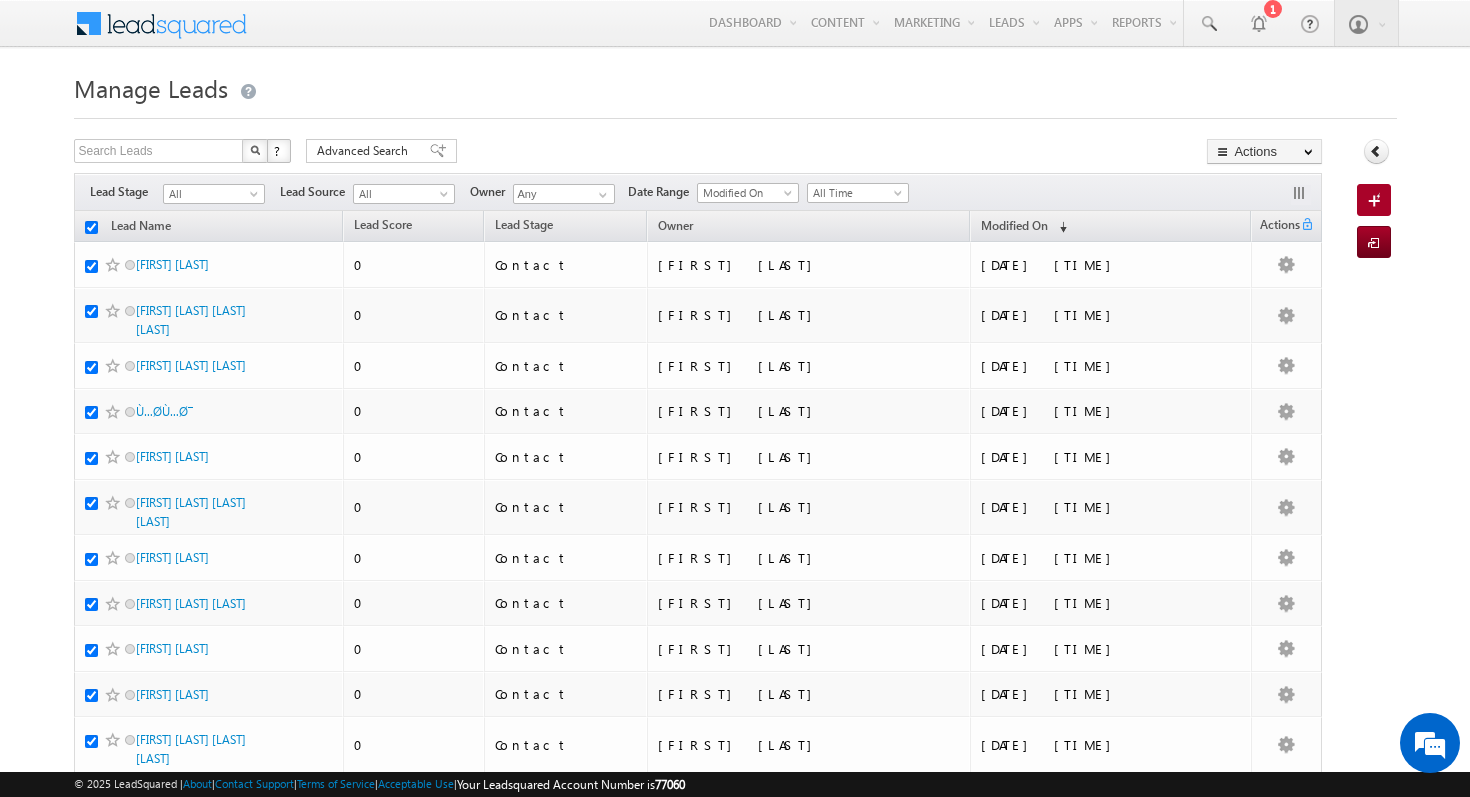 checkbox on "true" 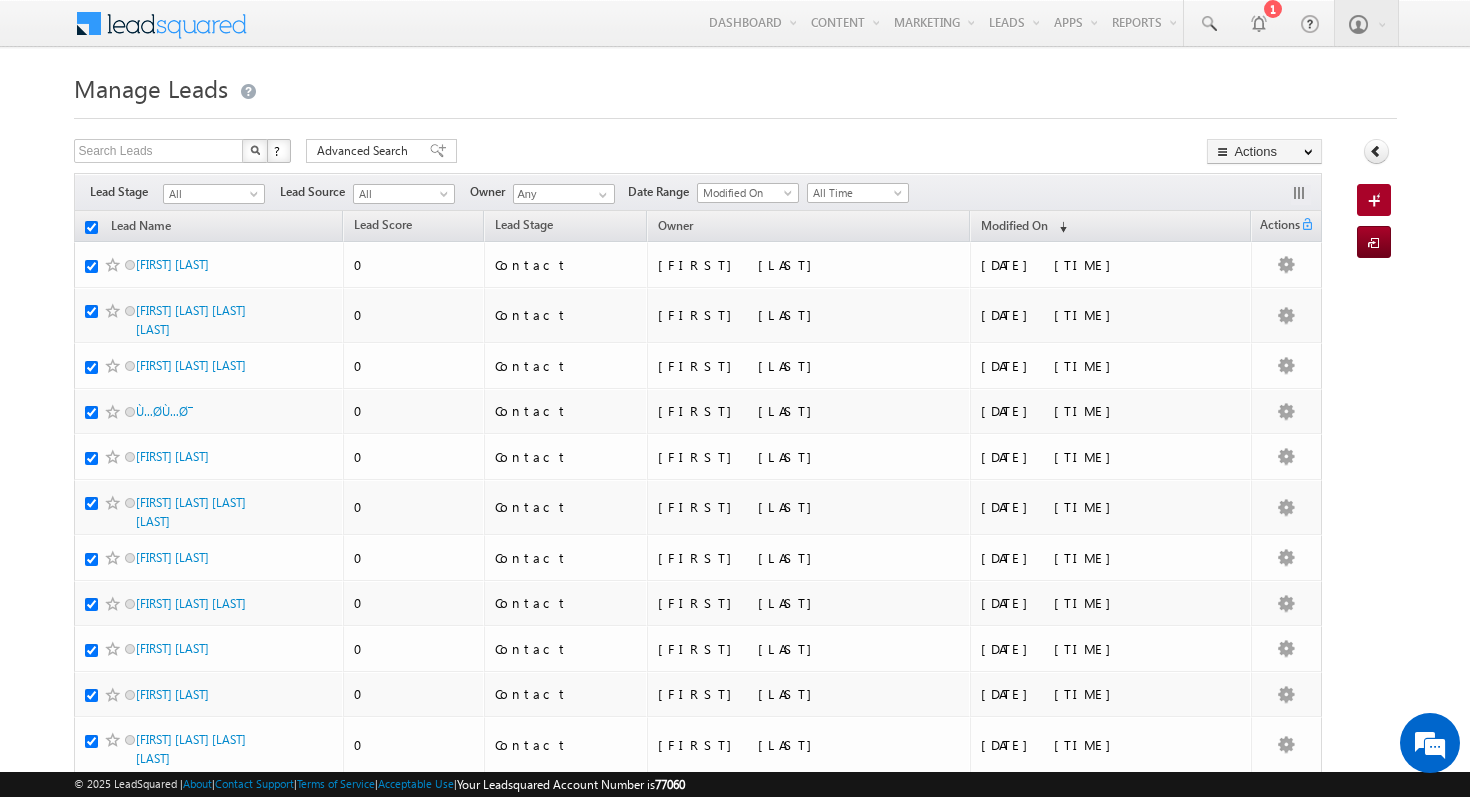 checkbox on "true" 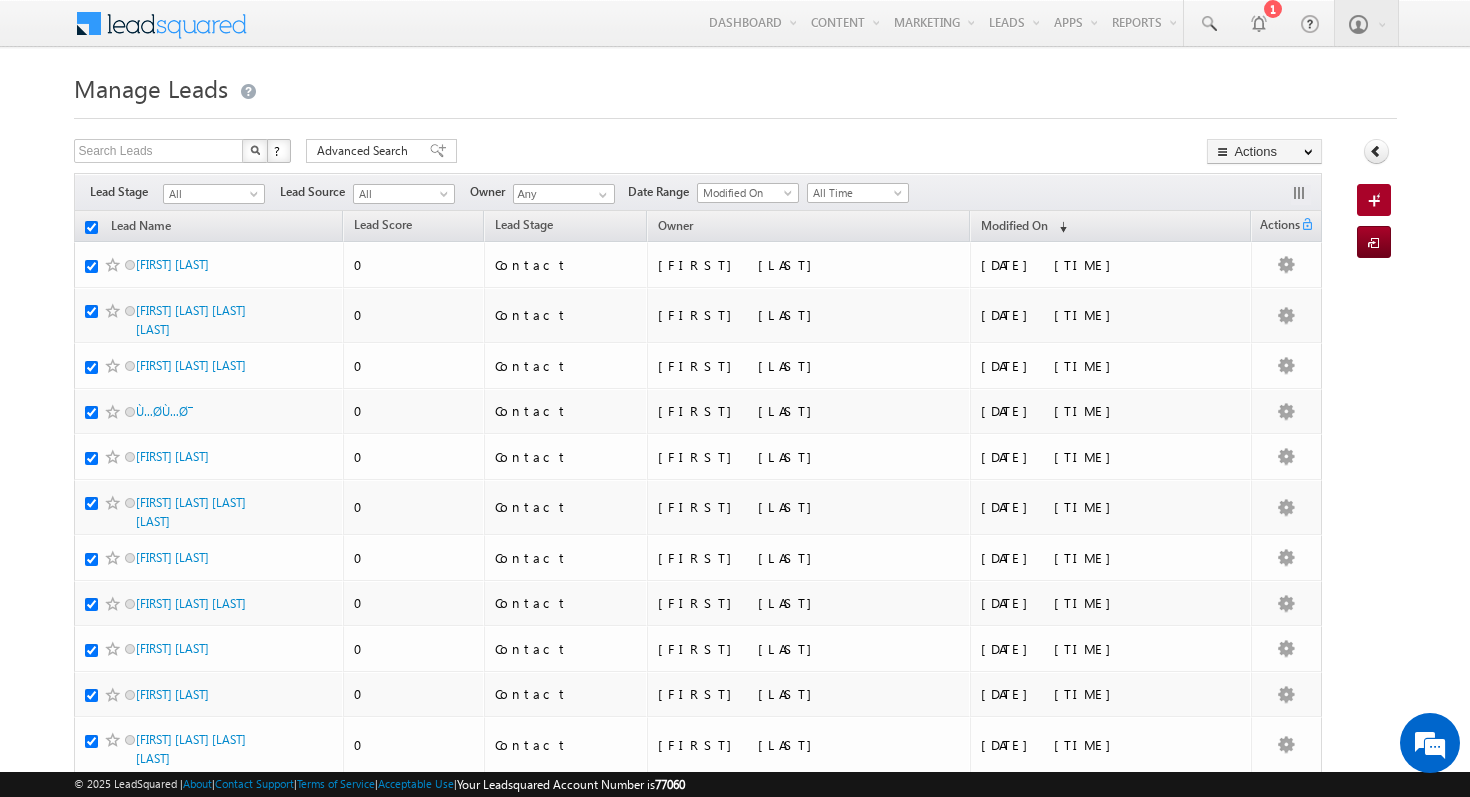 checkbox on "true" 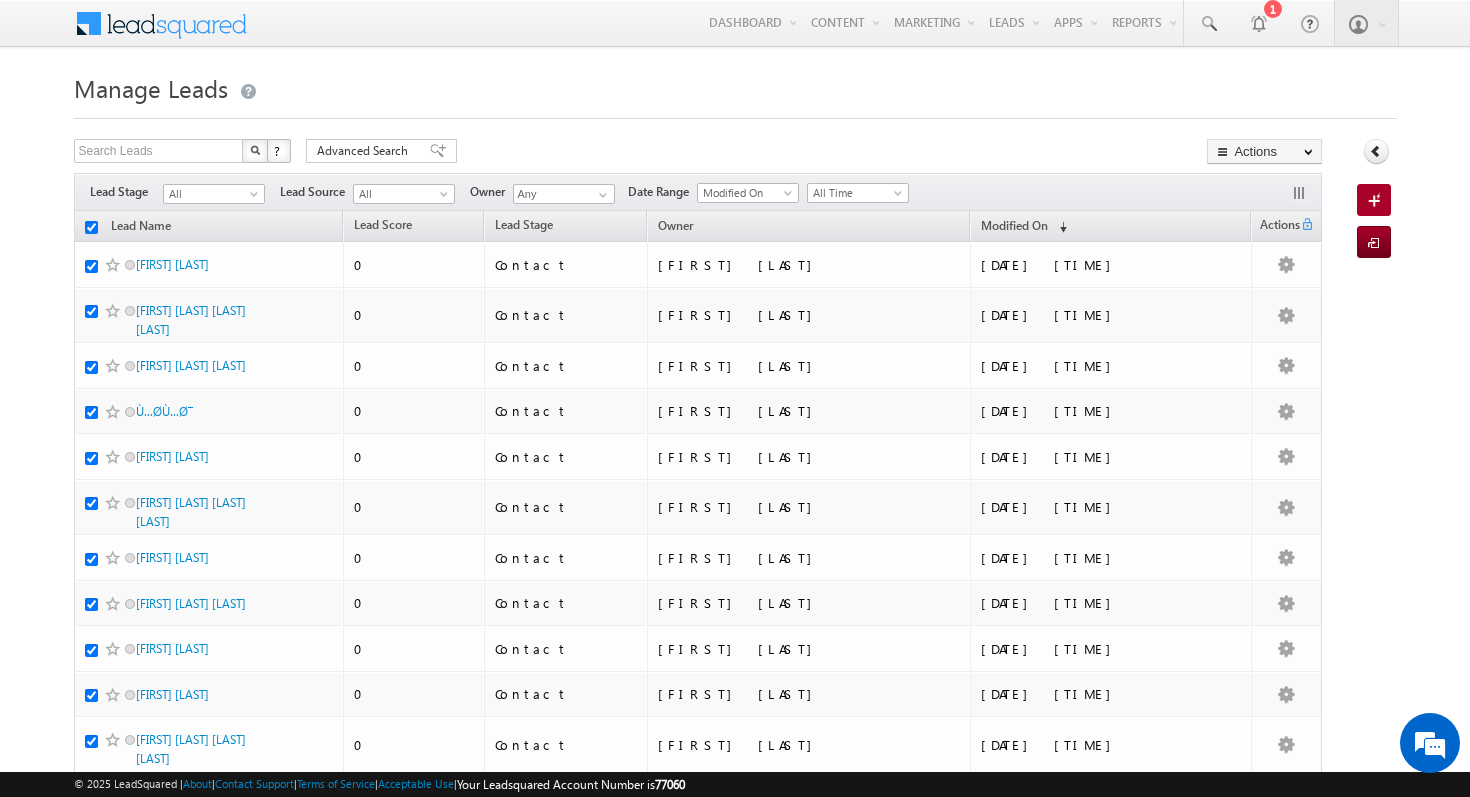 checkbox on "true" 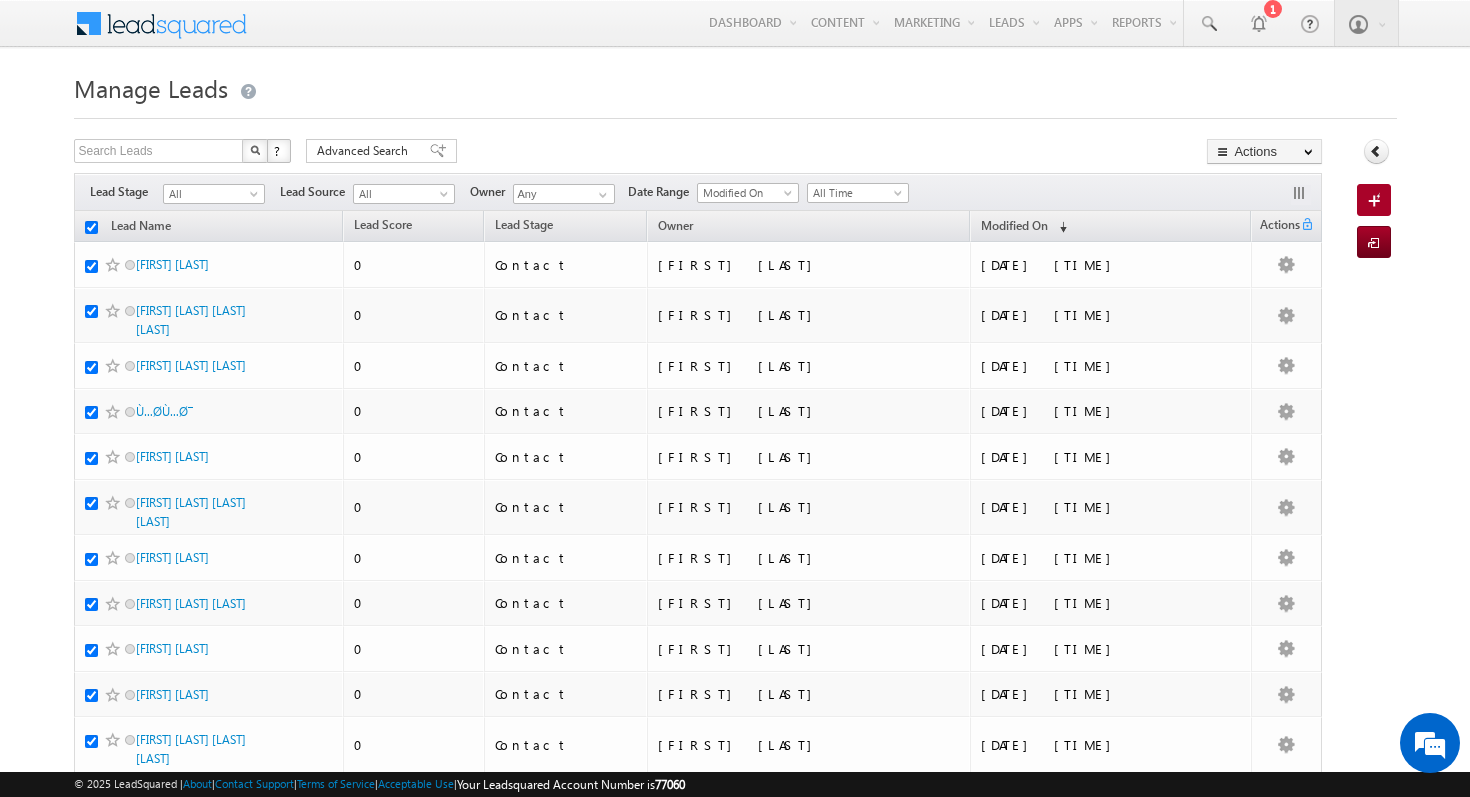 checkbox on "true" 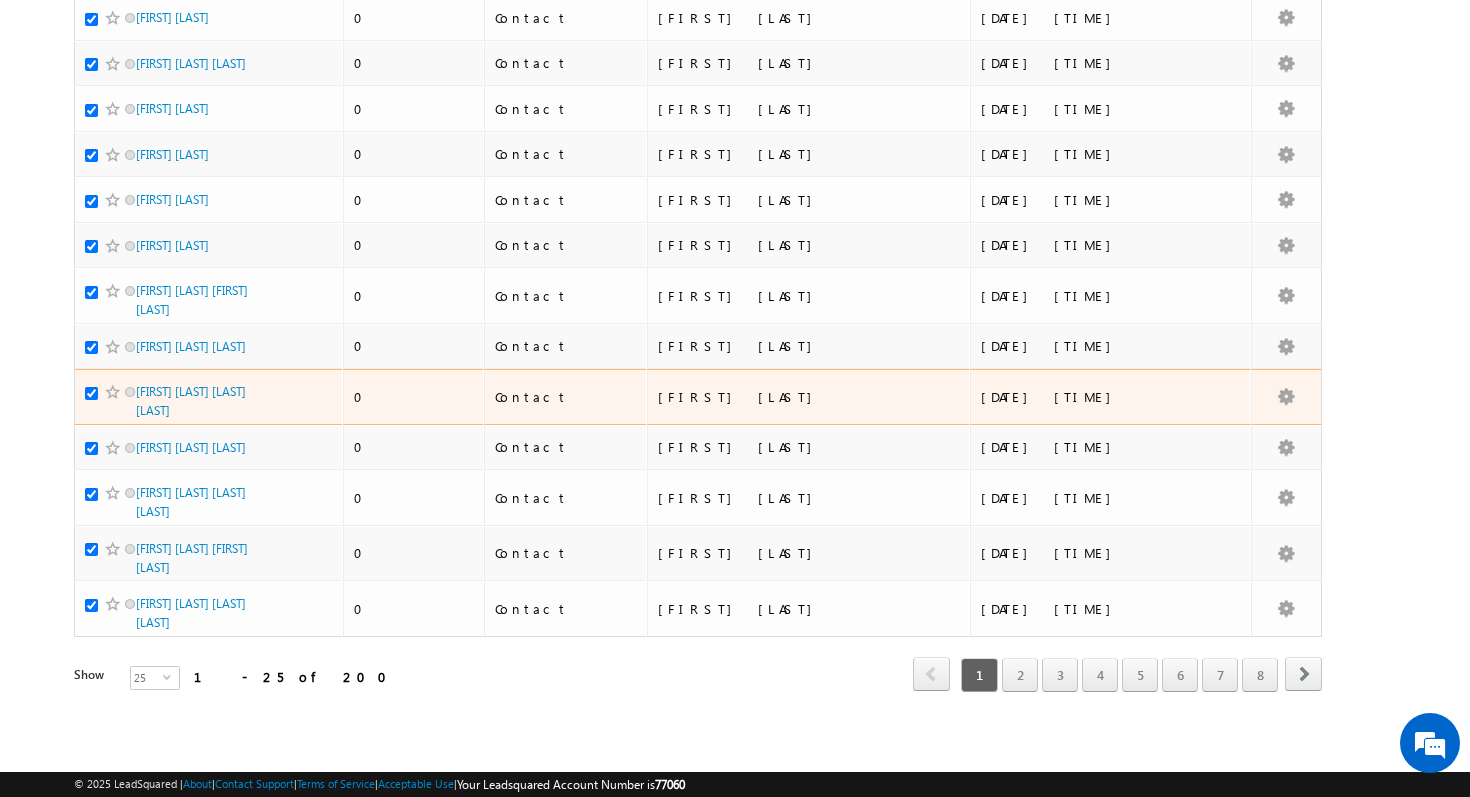 scroll, scrollTop: 0, scrollLeft: 0, axis: both 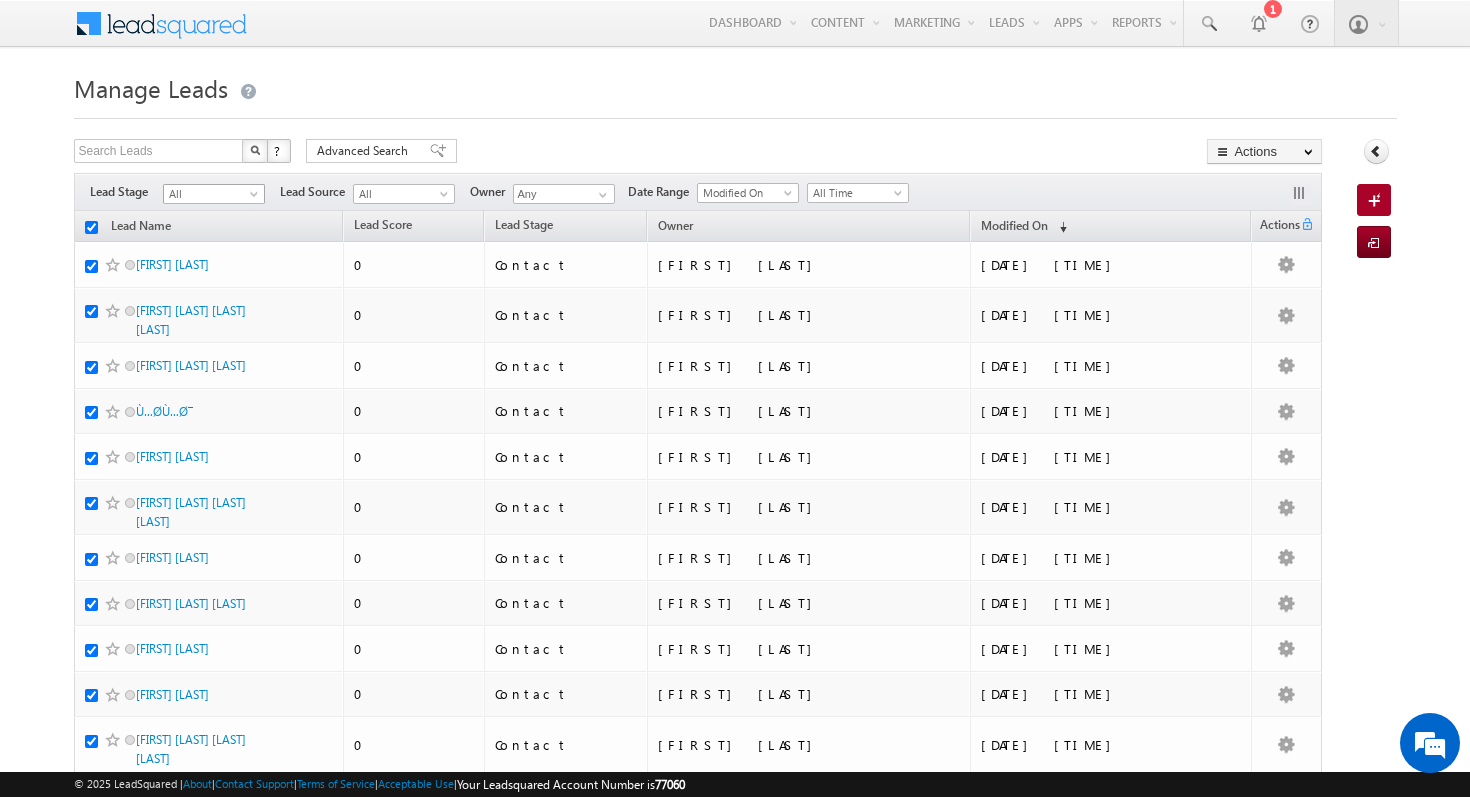 click on "All" at bounding box center (211, 194) 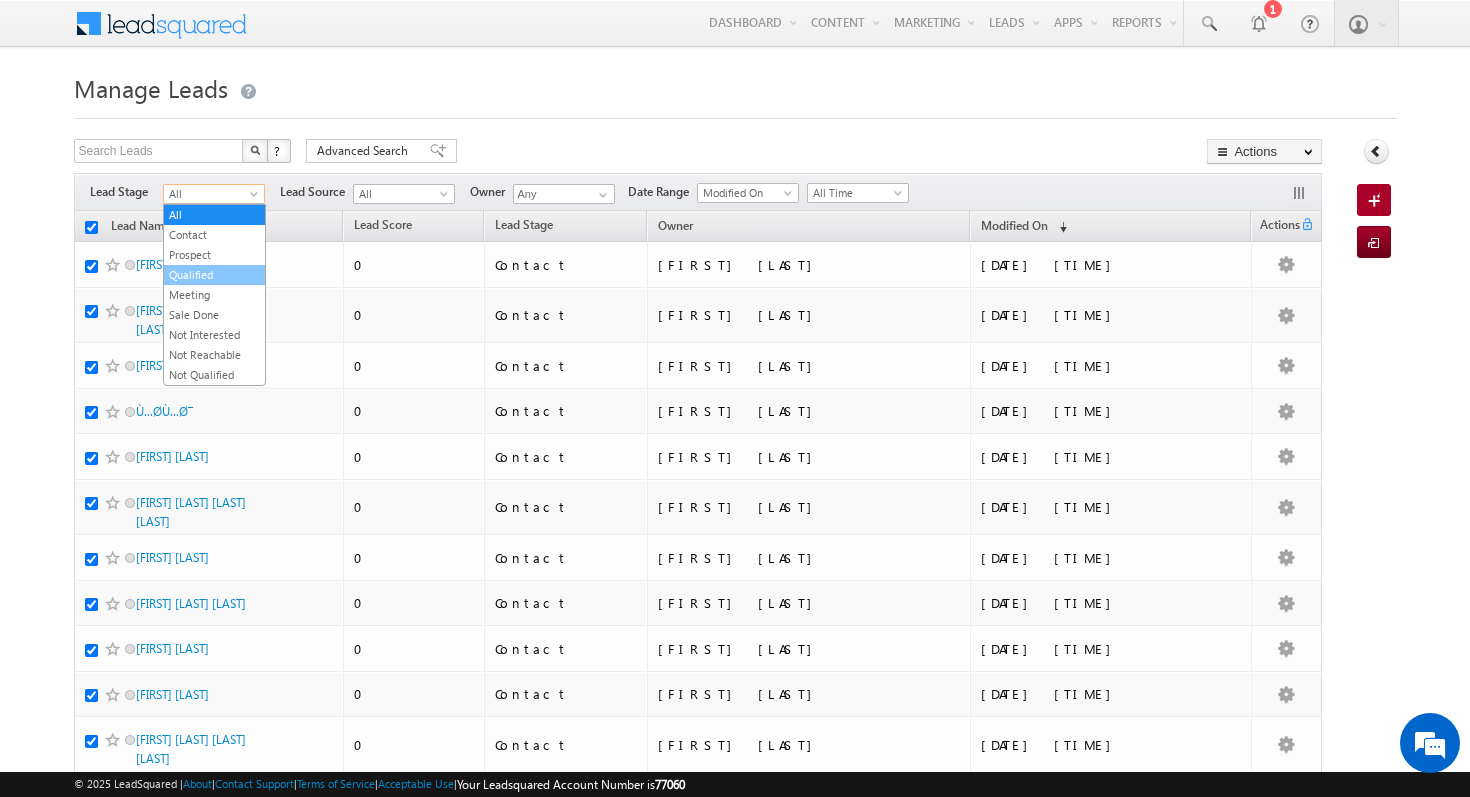 click on "Qualified" at bounding box center [214, 275] 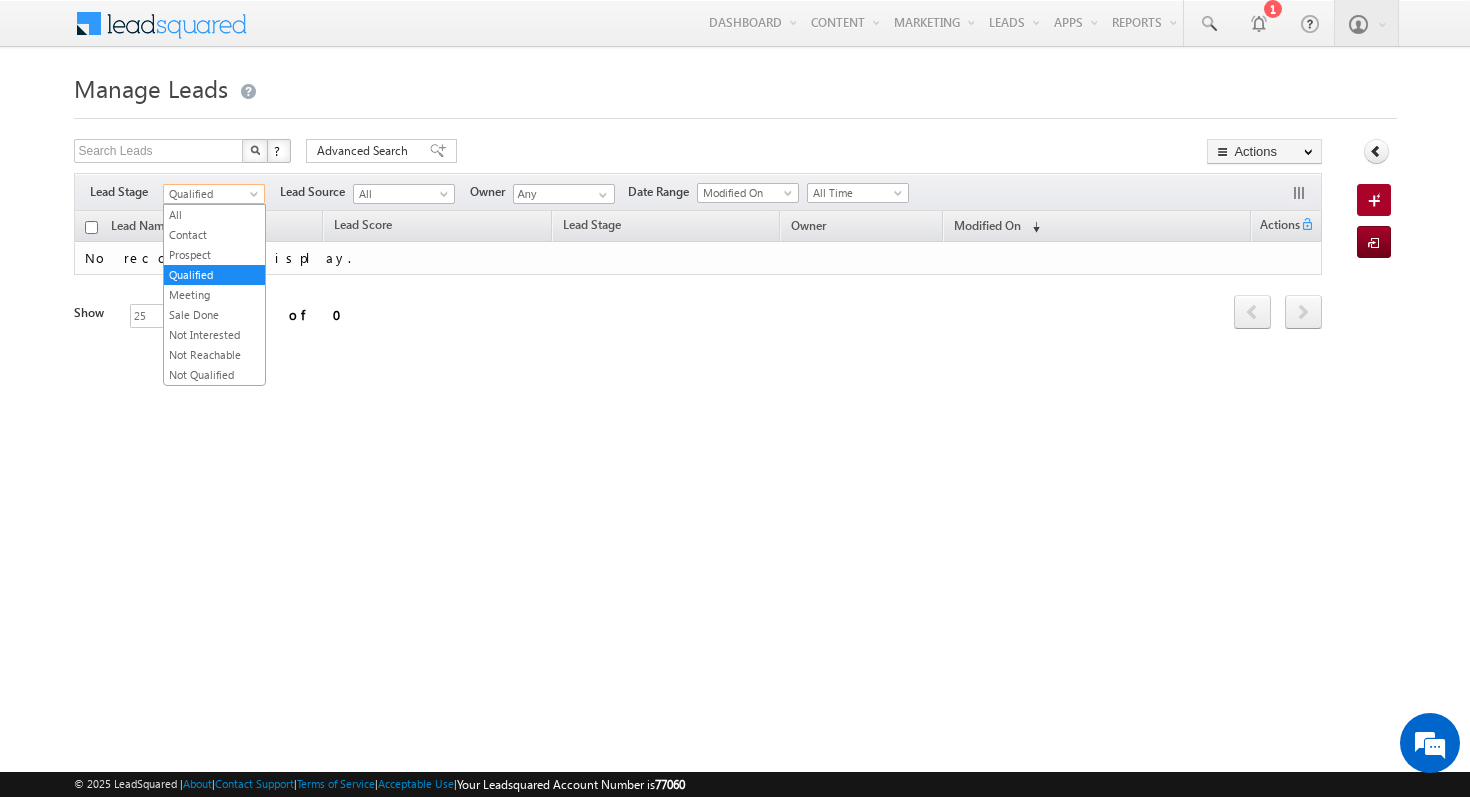click on "Qualified" at bounding box center [211, 194] 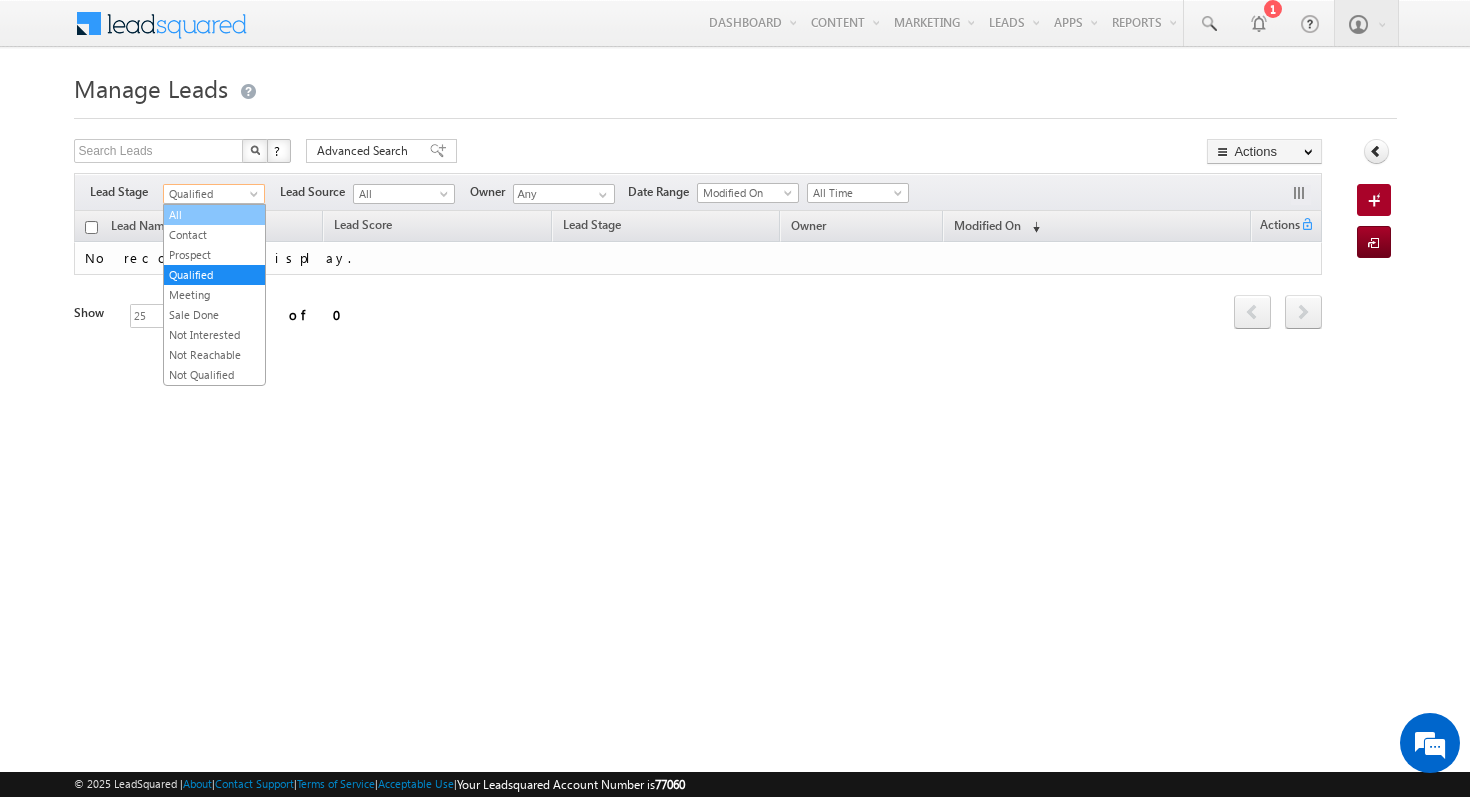 click on "All" at bounding box center [214, 215] 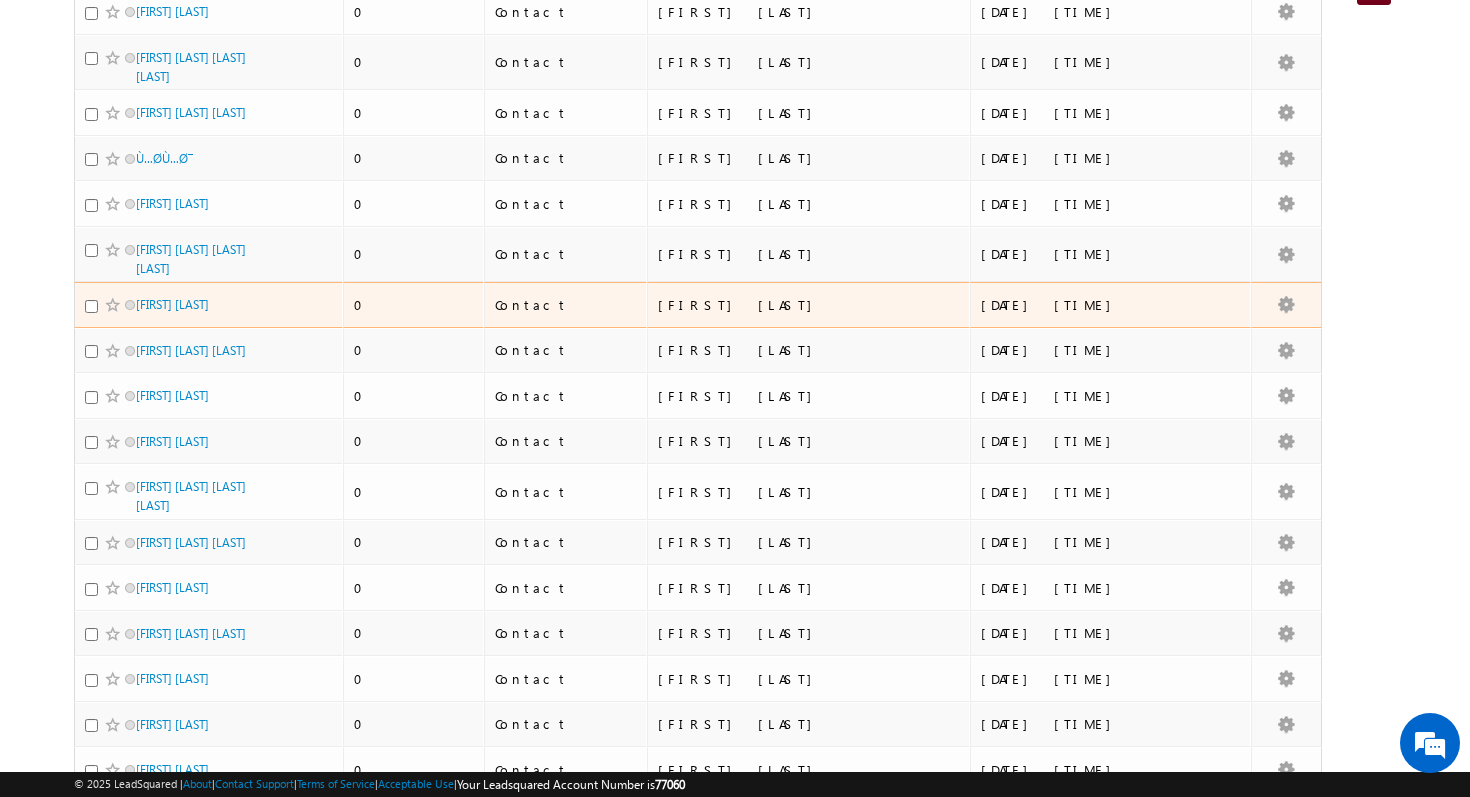 scroll, scrollTop: 0, scrollLeft: 0, axis: both 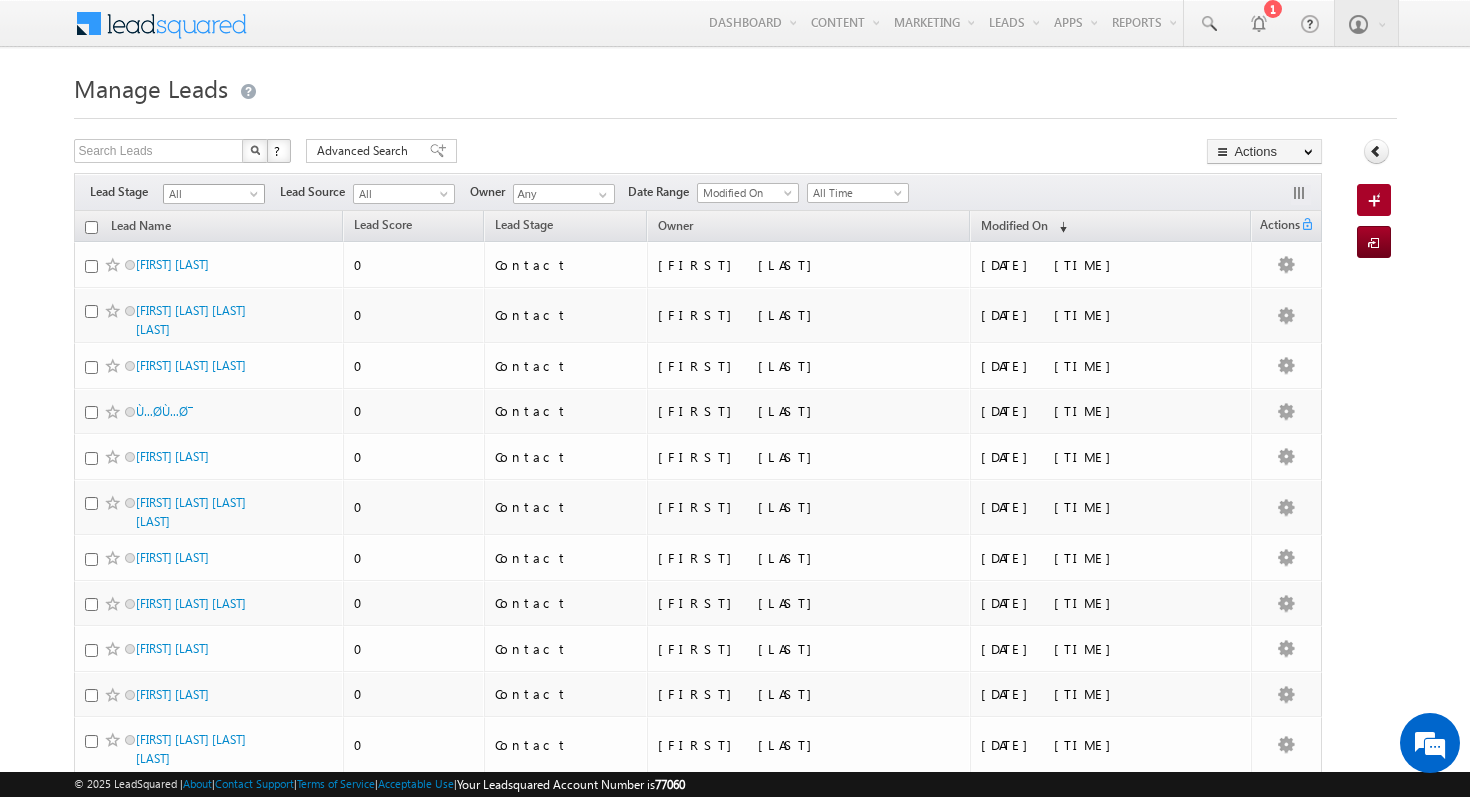 click on "All" at bounding box center (211, 194) 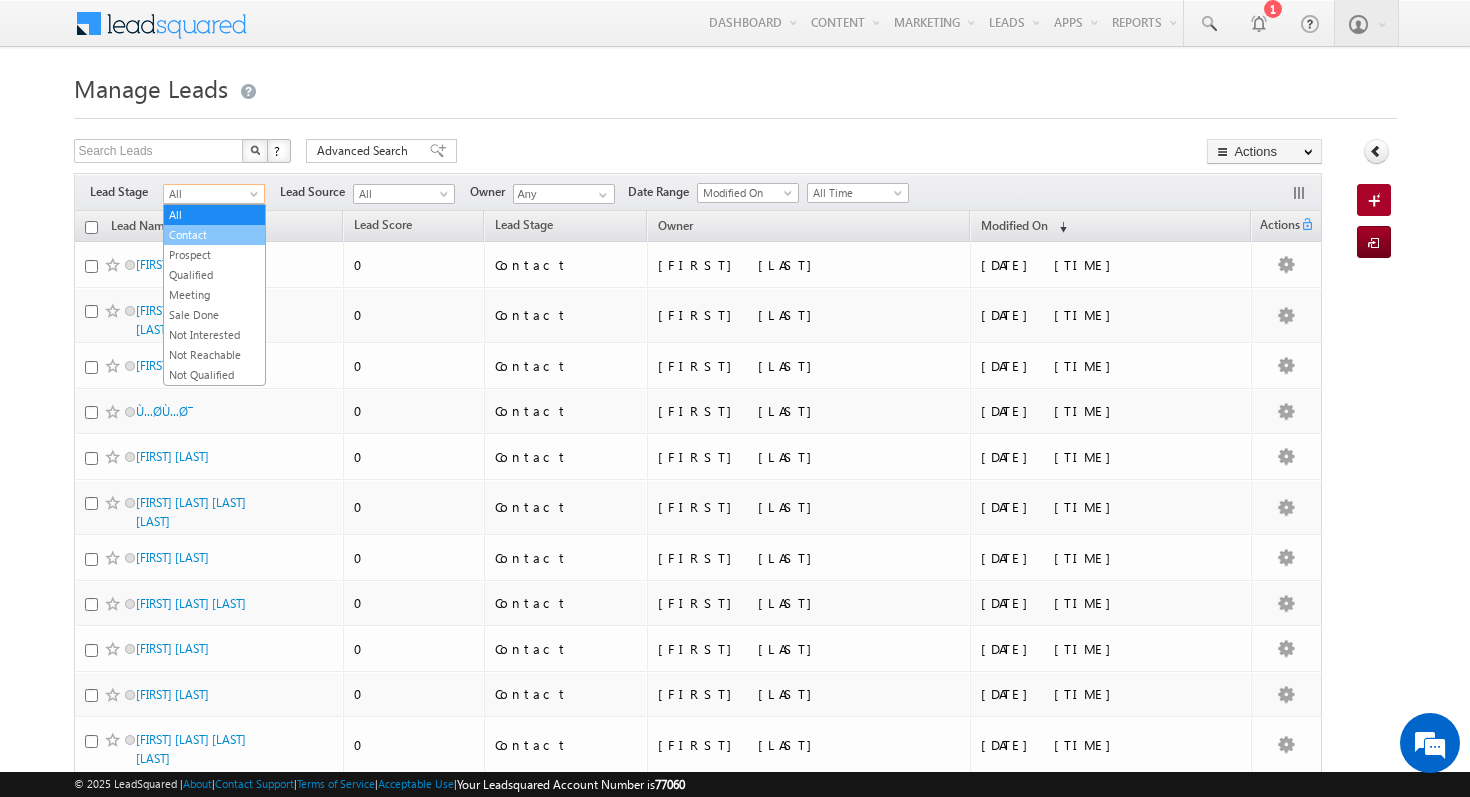 click on "Contact" at bounding box center [214, 235] 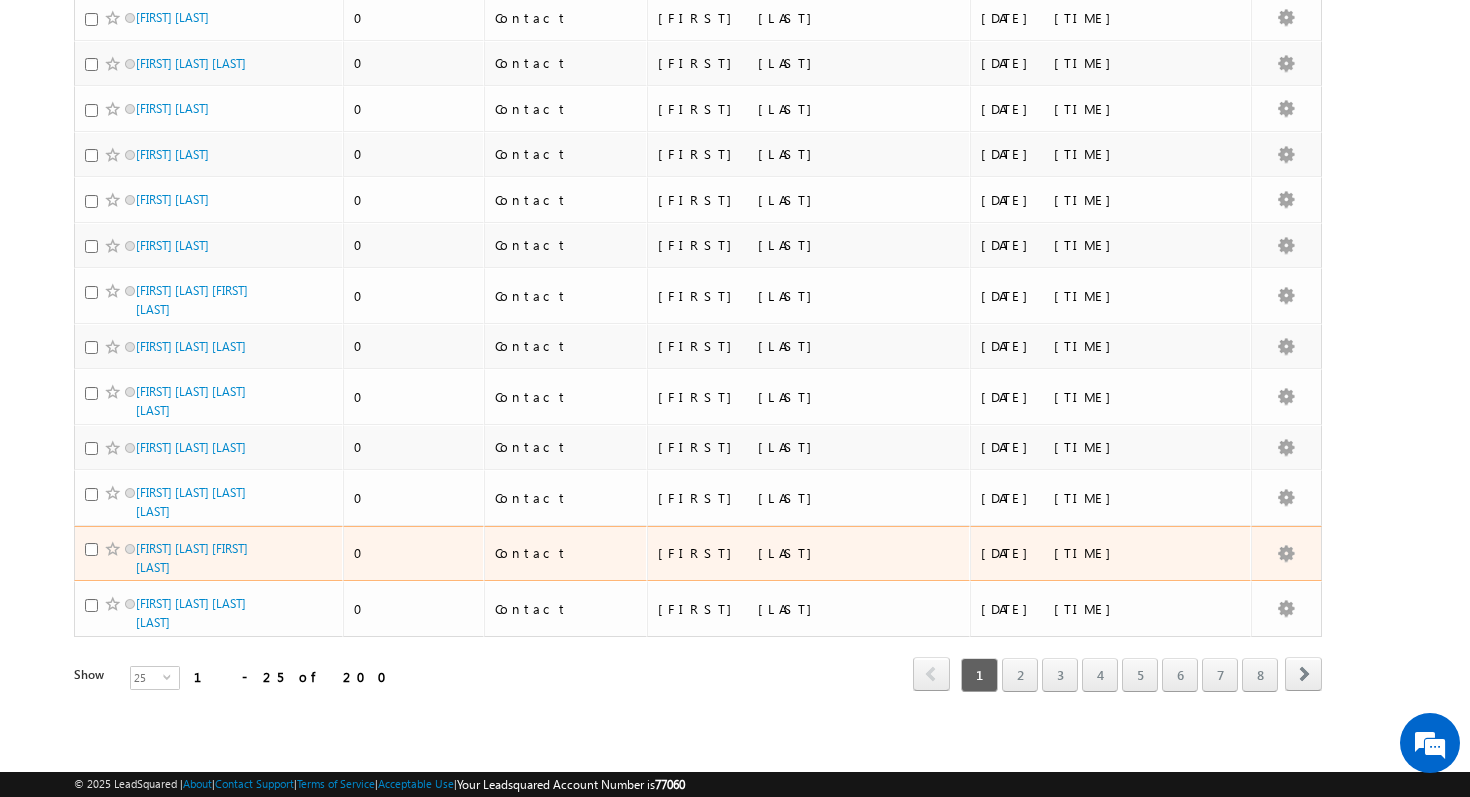 scroll, scrollTop: 842, scrollLeft: 0, axis: vertical 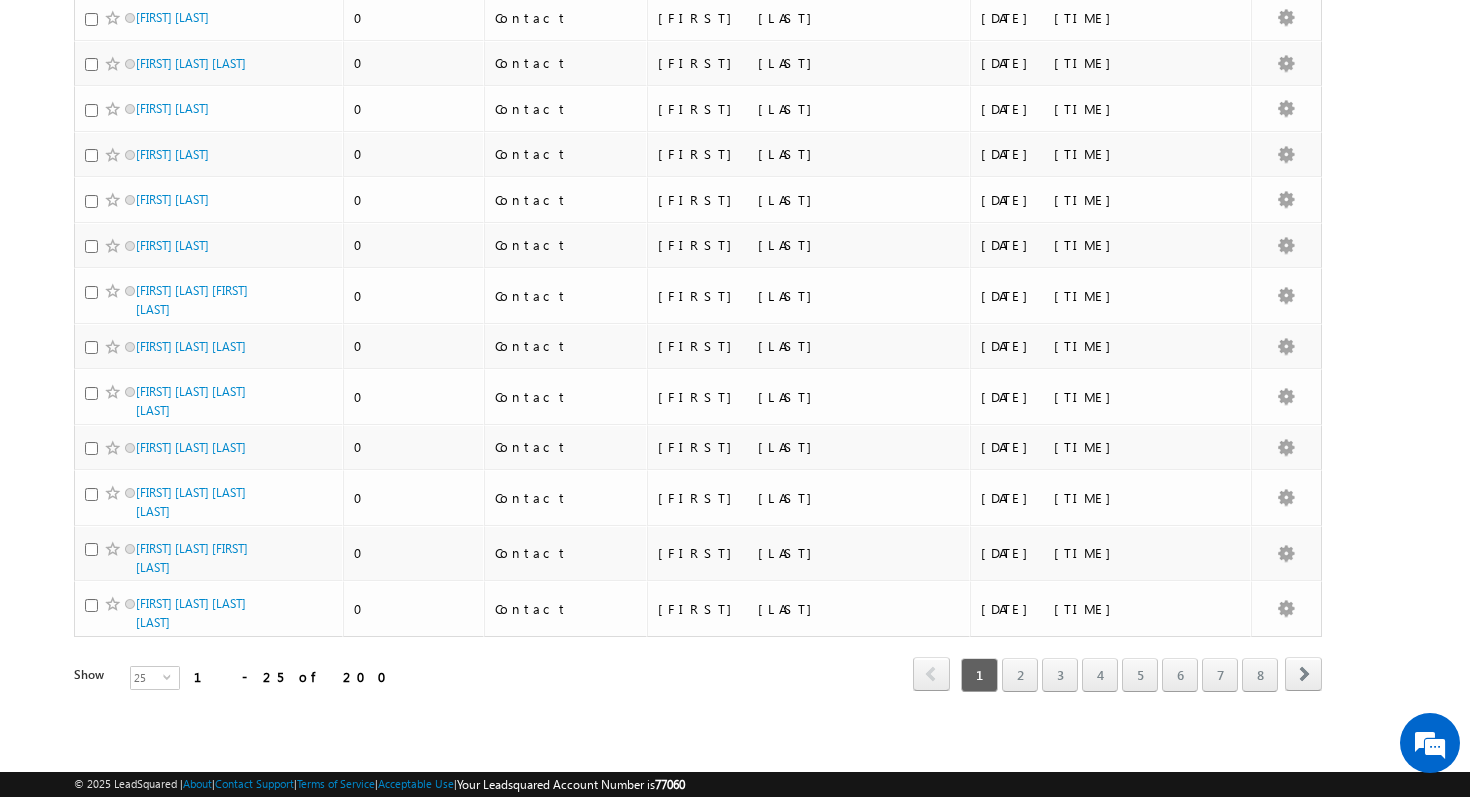 click on "Refresh first prev 1 2 3 4 5 6 7 8 next last 1 - 25 of 200" at bounding box center [698, 666] 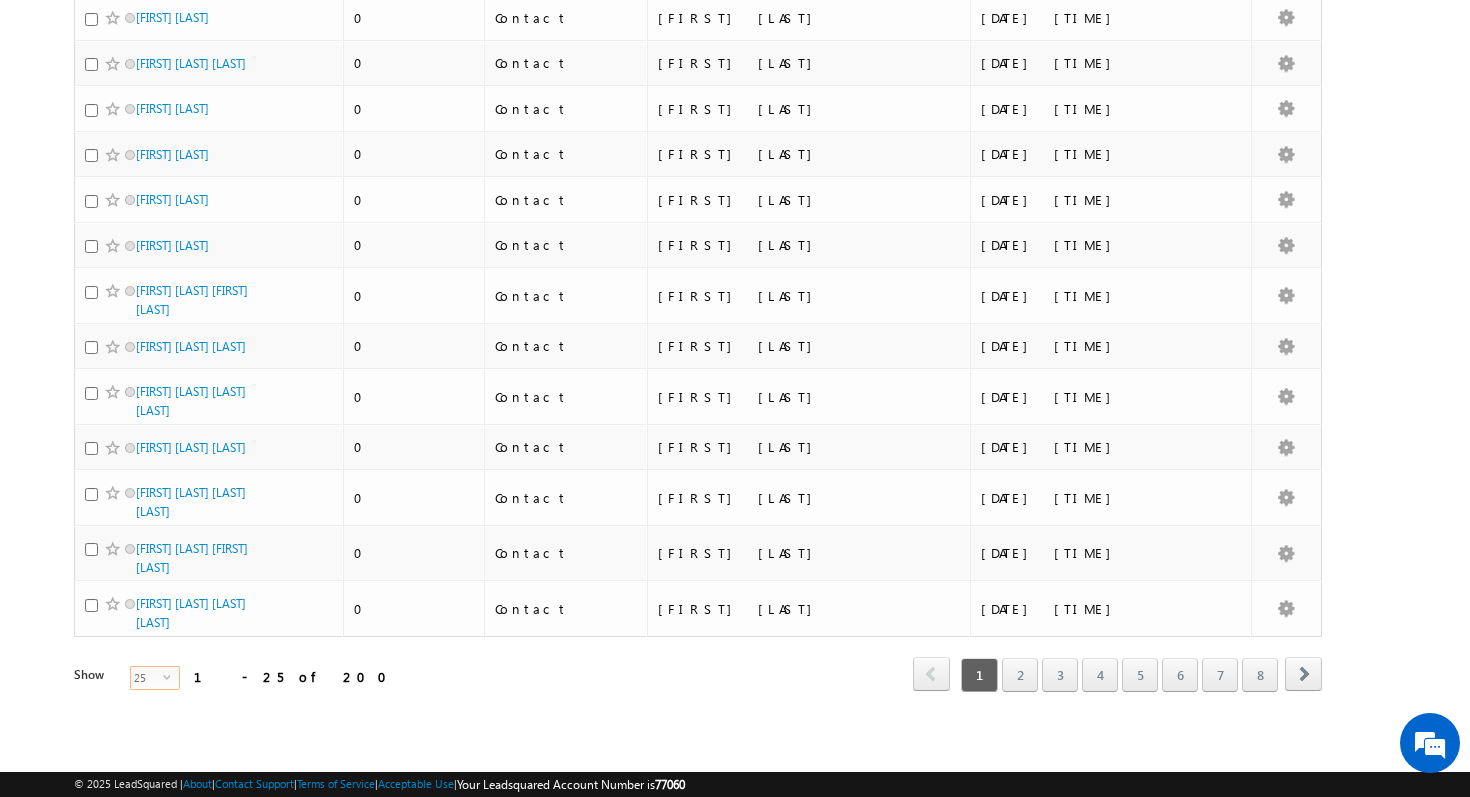 click on "25" at bounding box center [147, 678] 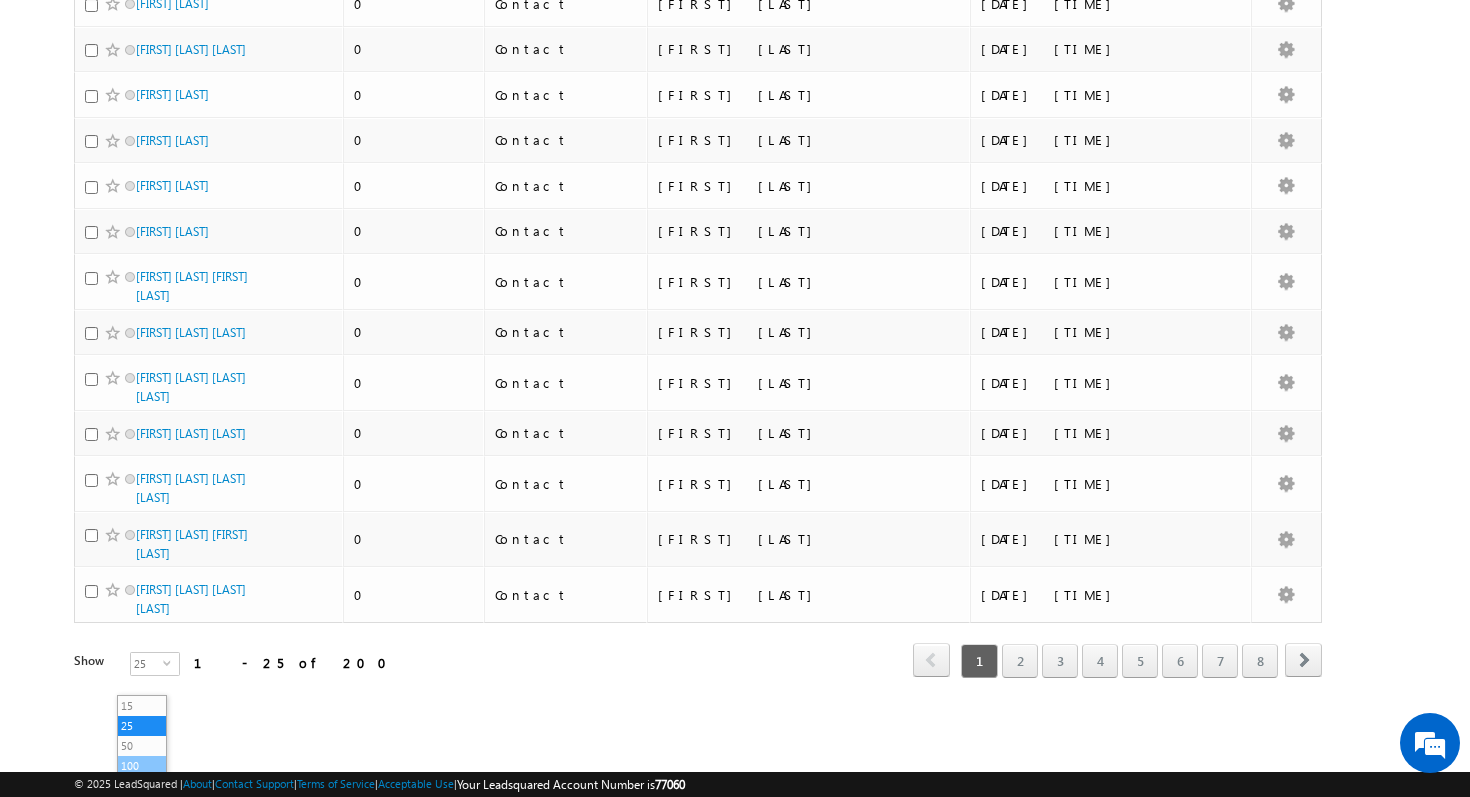 click on "100" at bounding box center [142, 766] 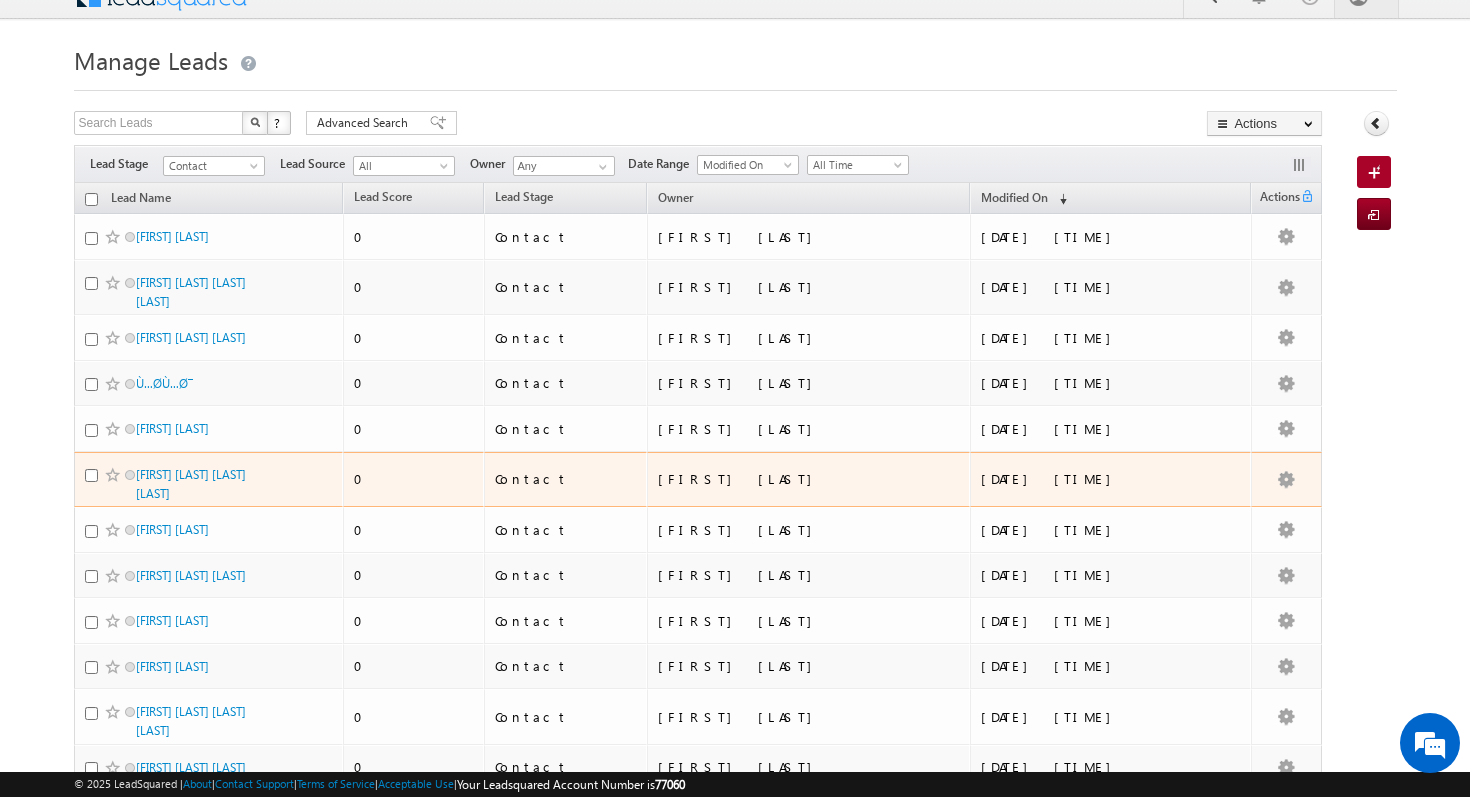 scroll, scrollTop: 29, scrollLeft: 0, axis: vertical 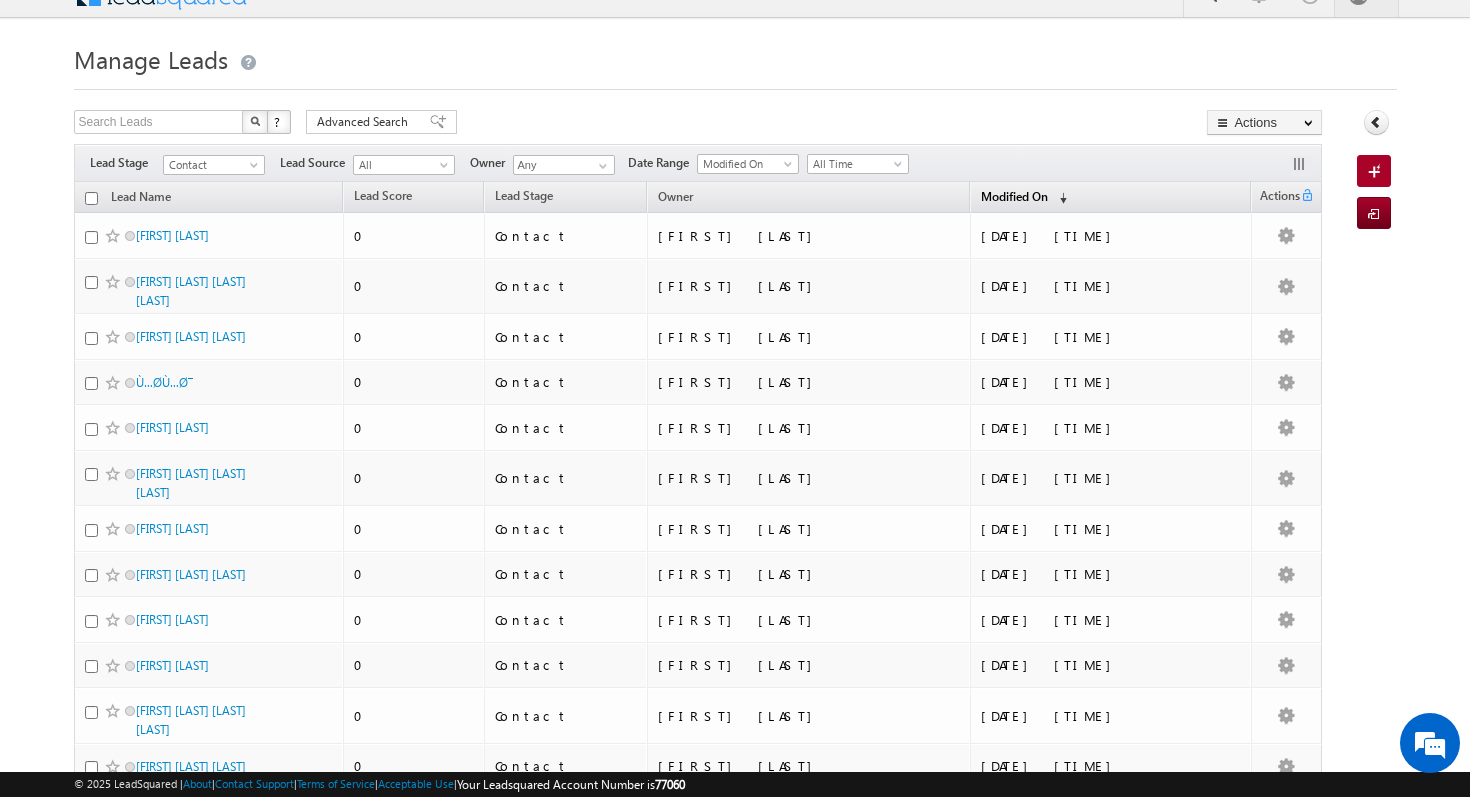 click on "(sorted descending)" at bounding box center (1059, 198) 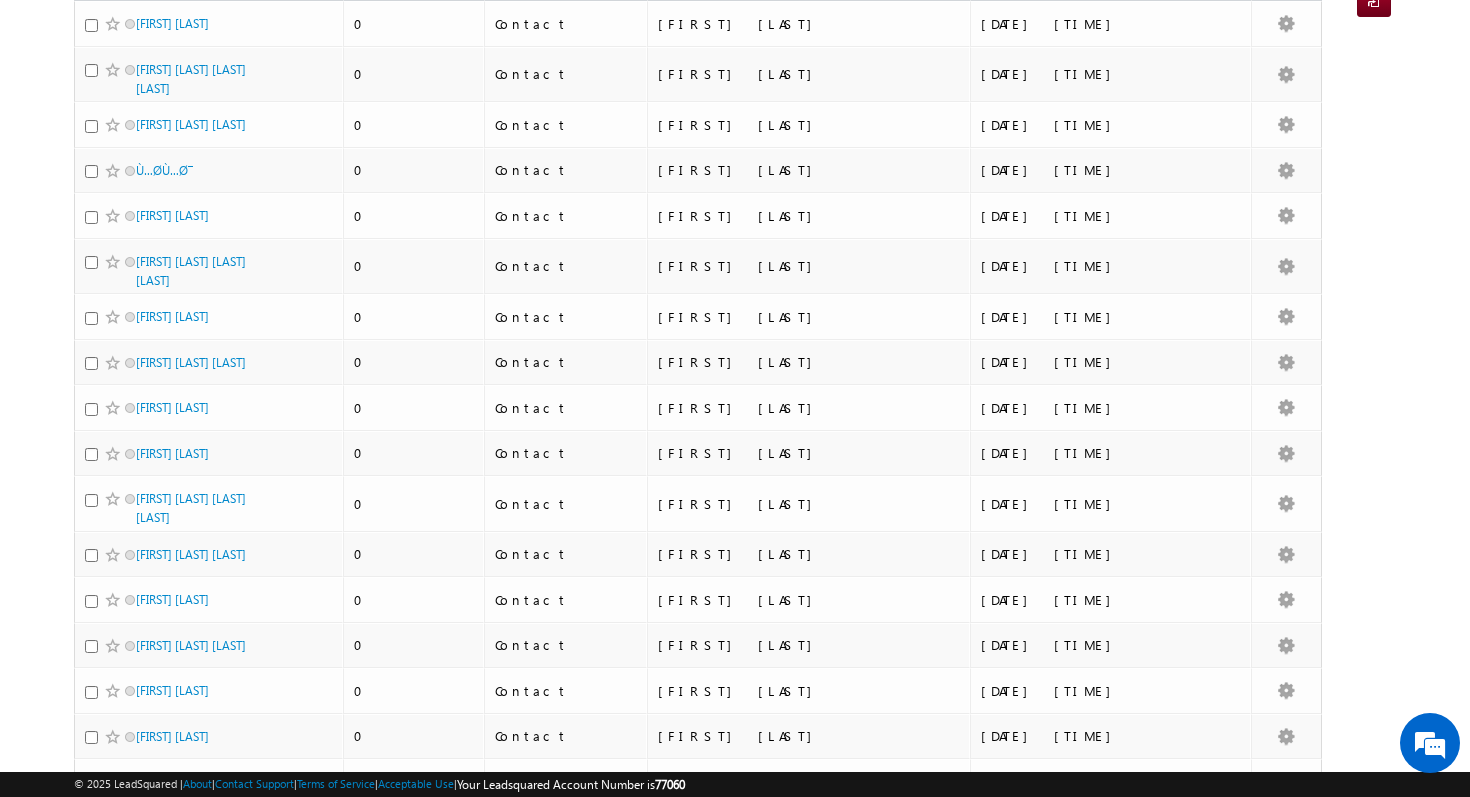 scroll, scrollTop: 0, scrollLeft: 0, axis: both 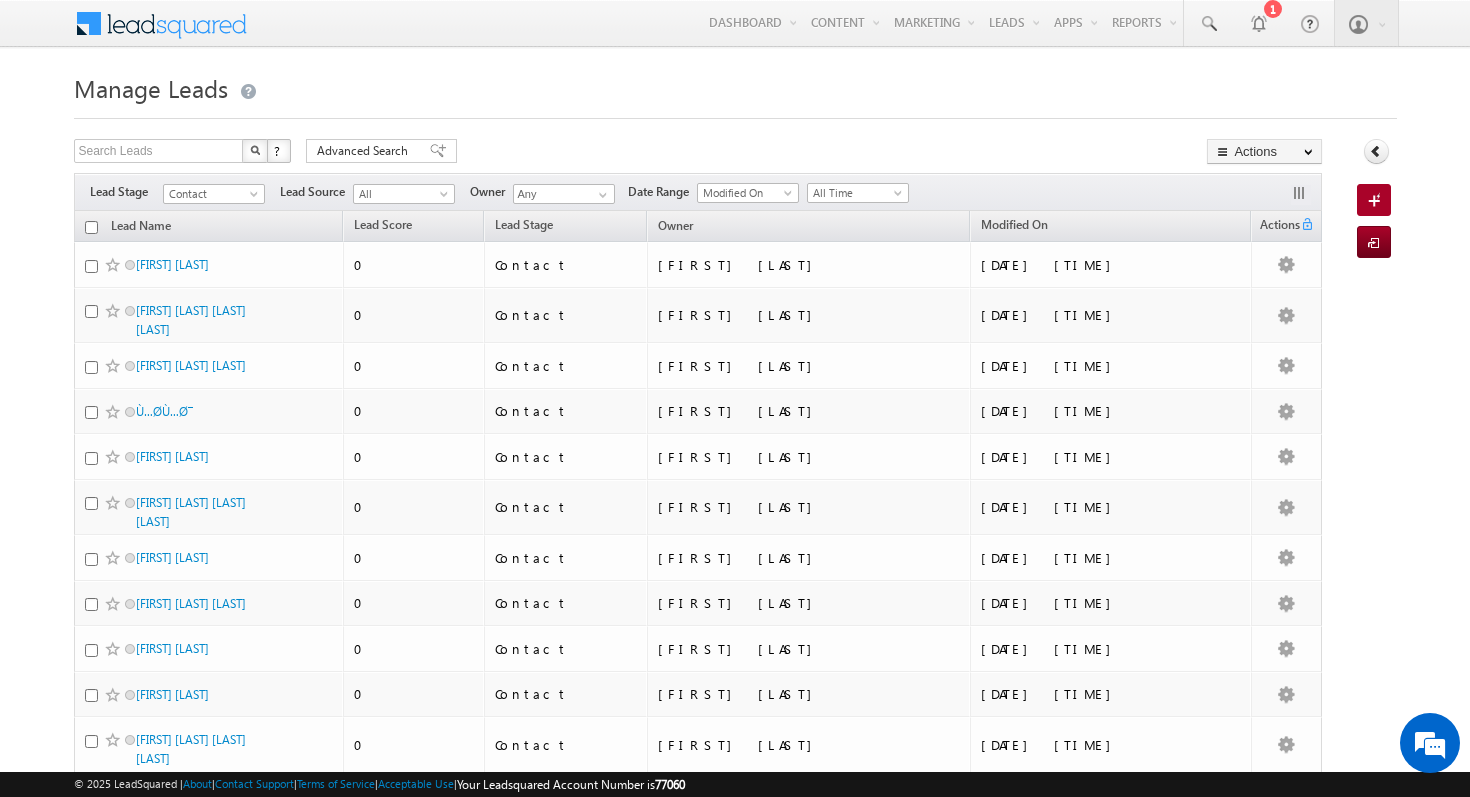 click at bounding box center (91, 227) 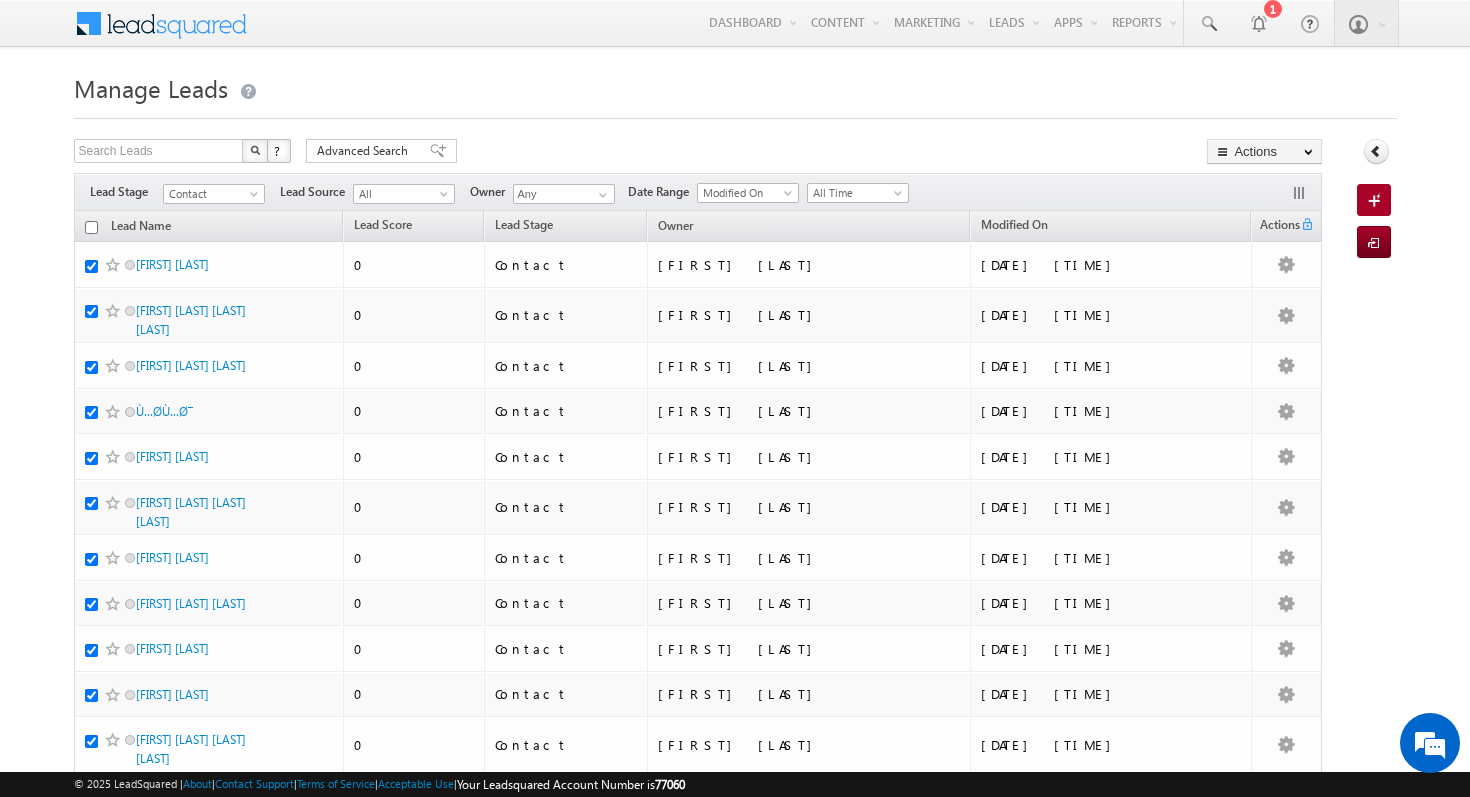 checkbox on "true" 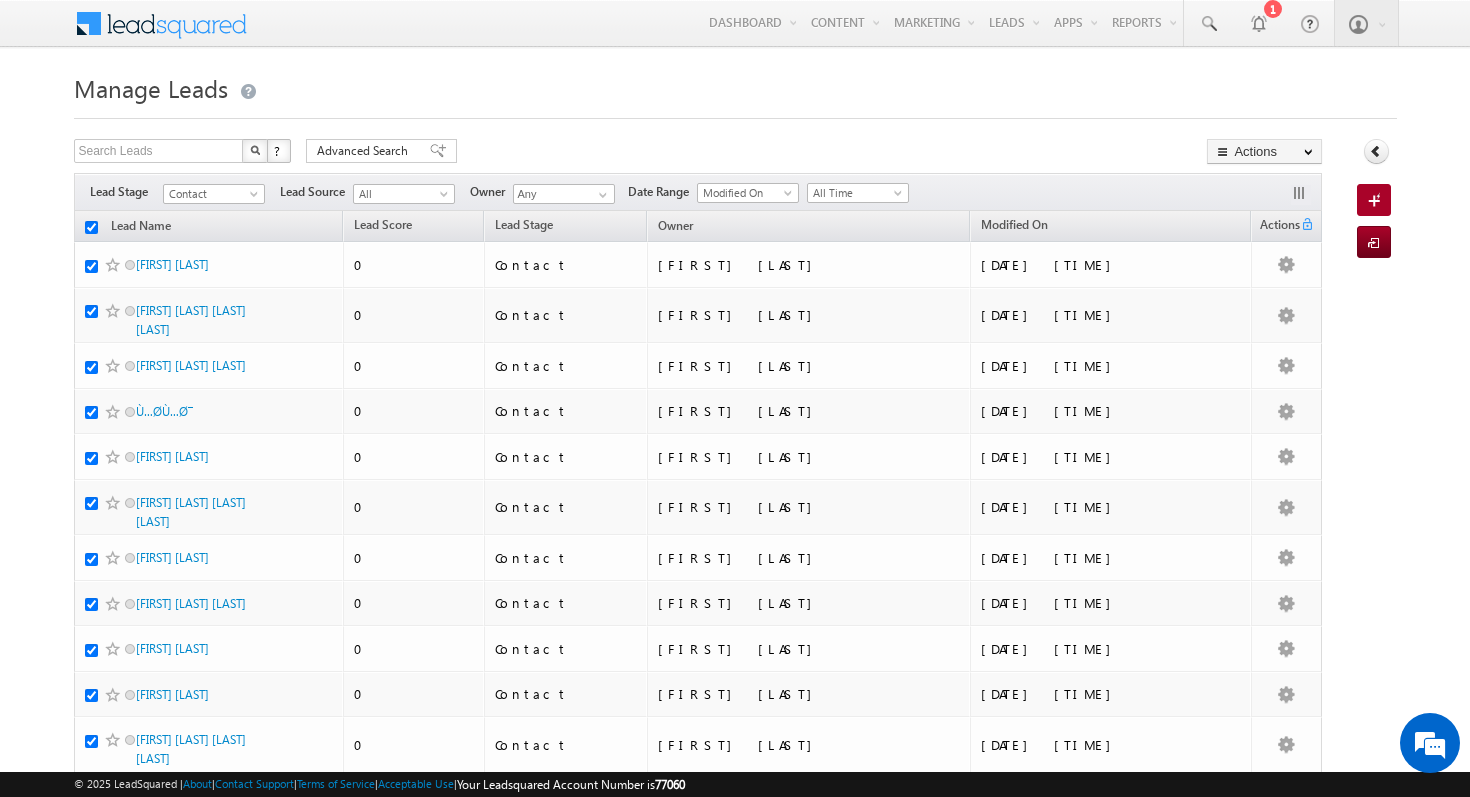 checkbox on "true" 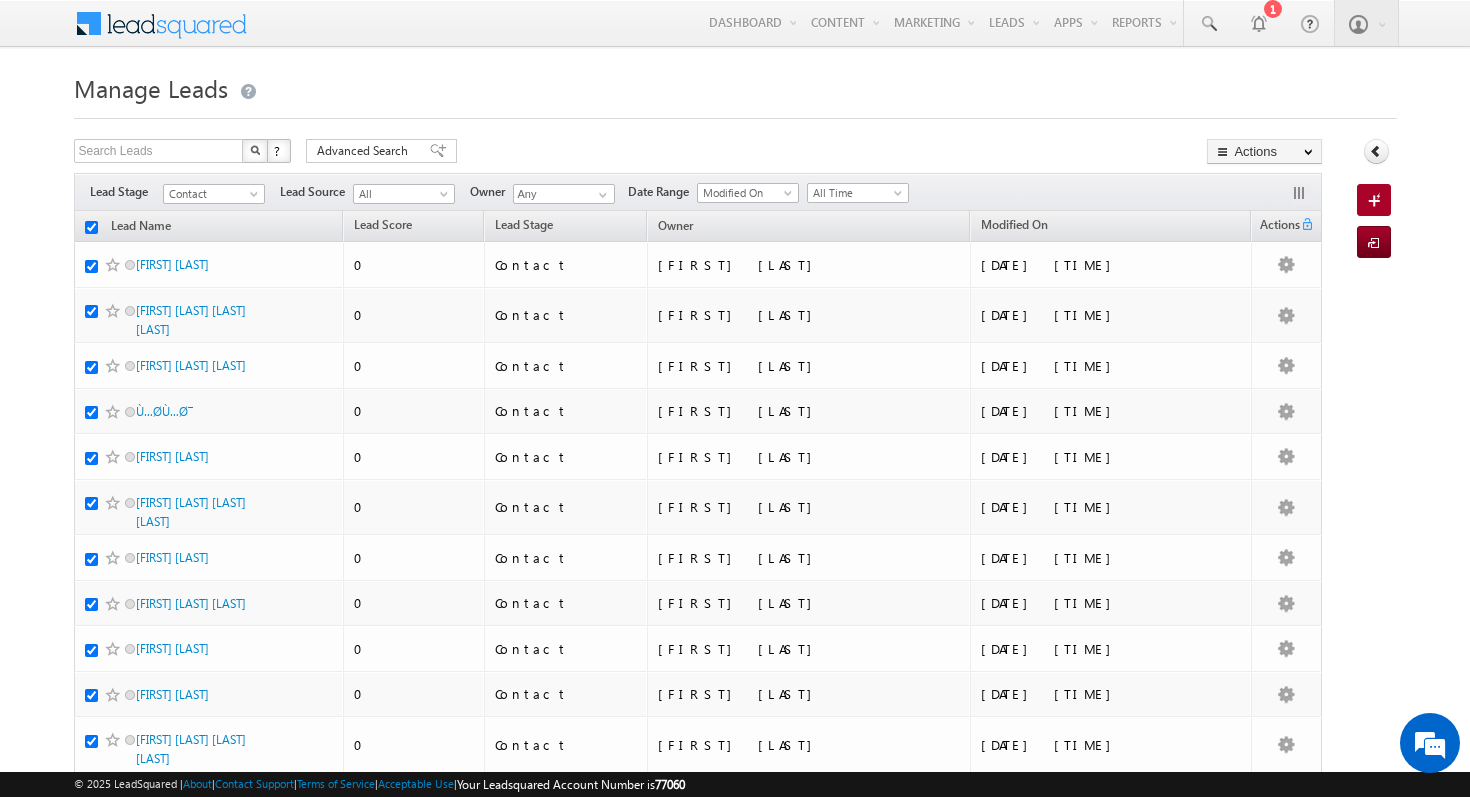 checkbox on "true" 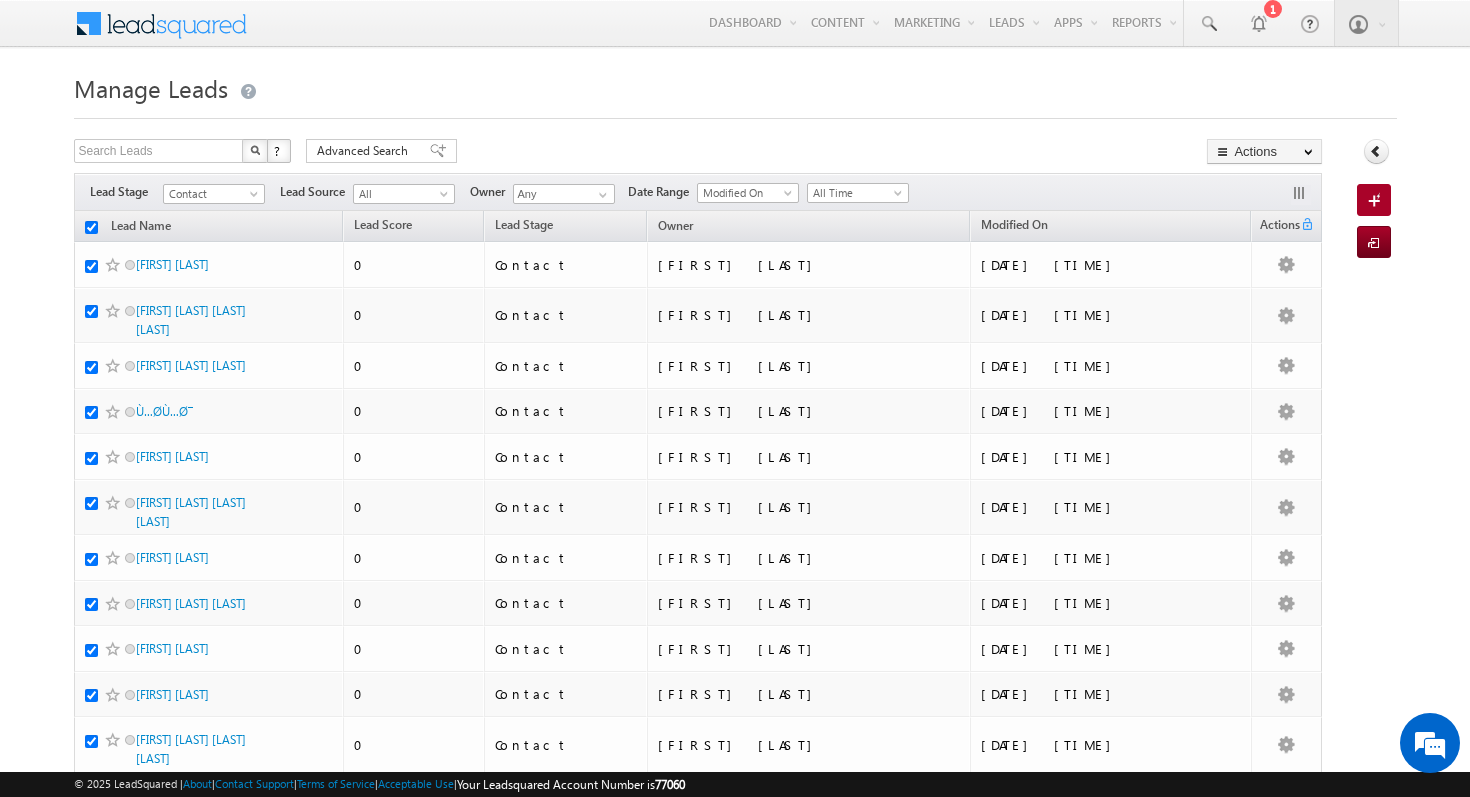 checkbox on "true" 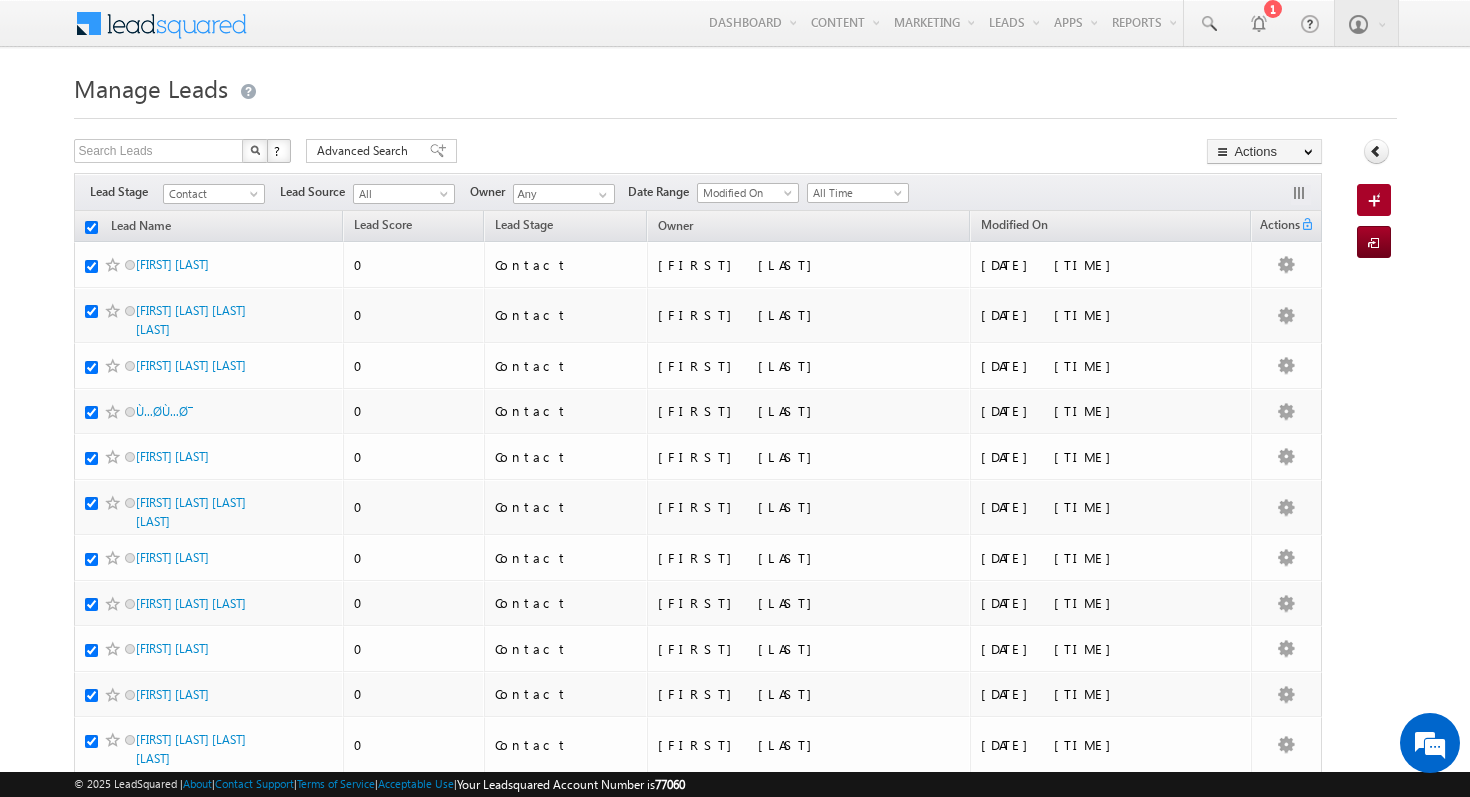 checkbox on "true" 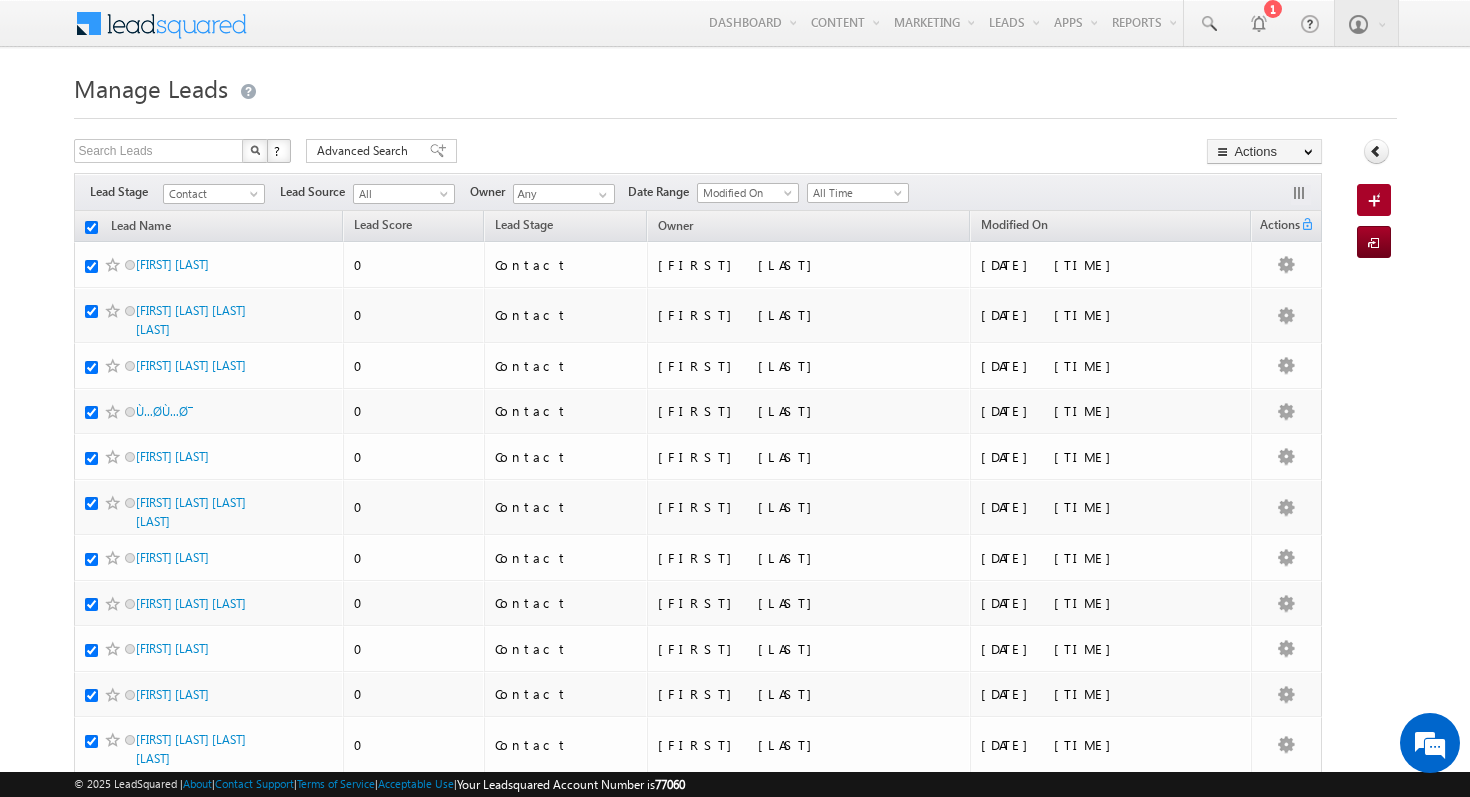 checkbox on "true" 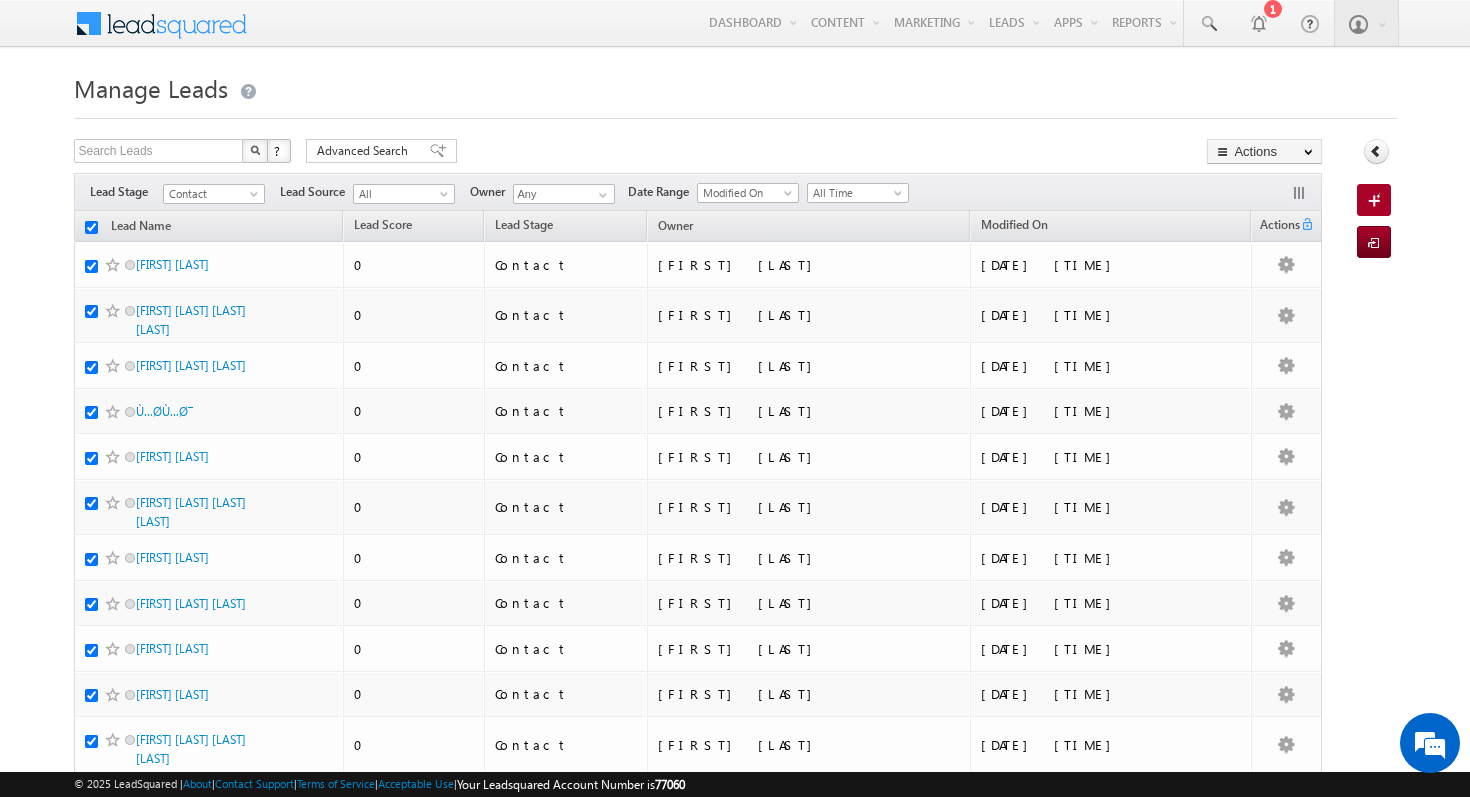 checkbox on "true" 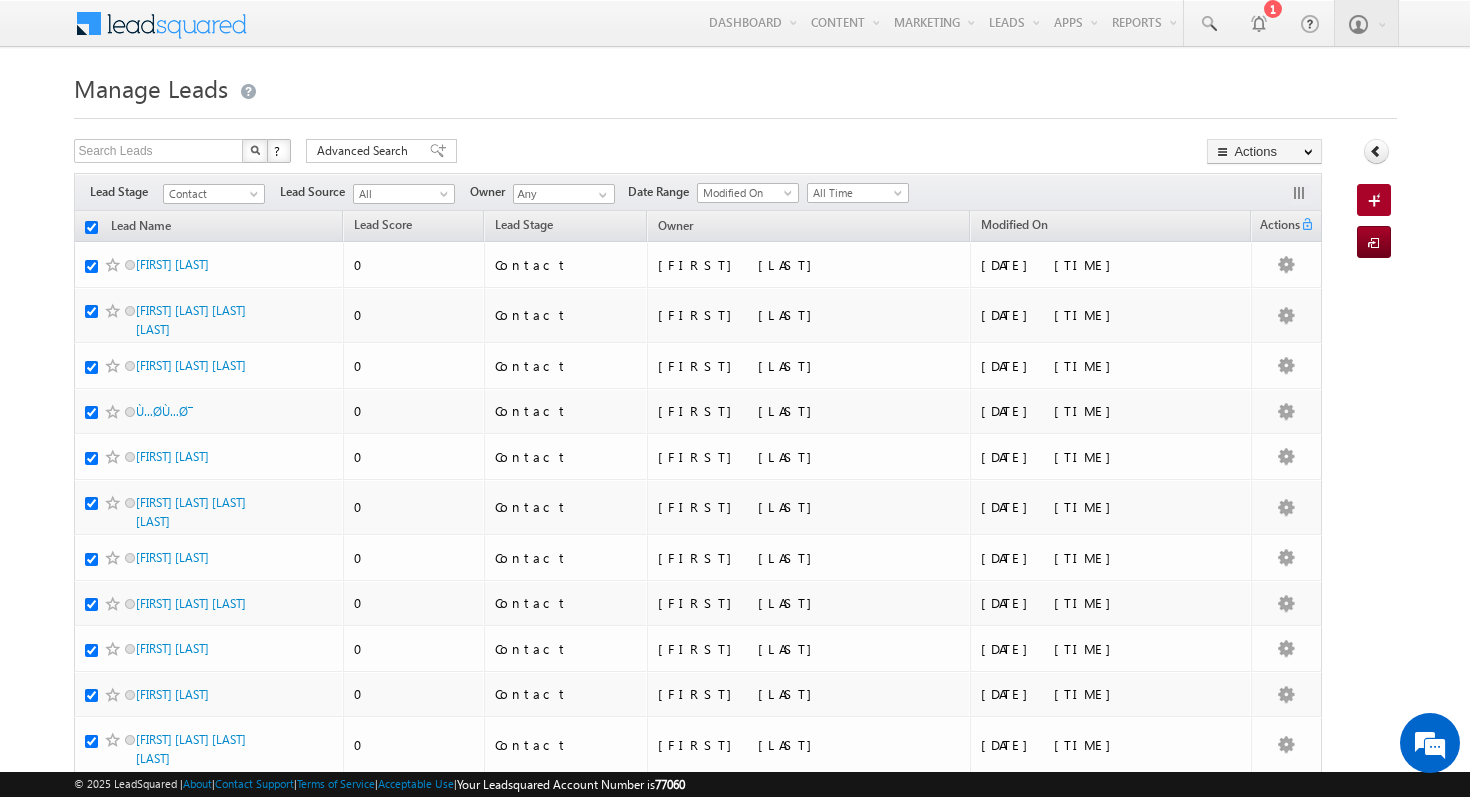 checkbox on "true" 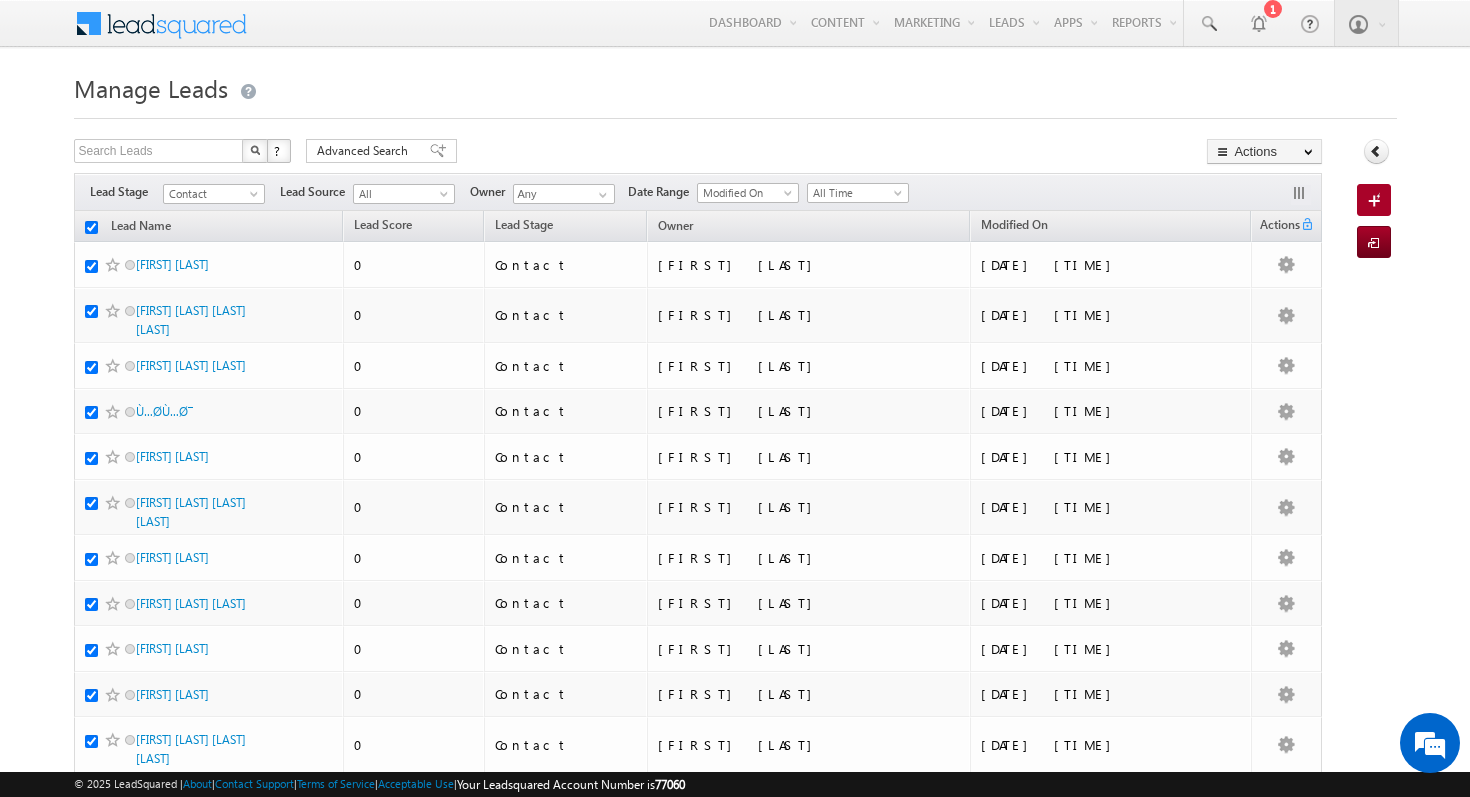 checkbox on "true" 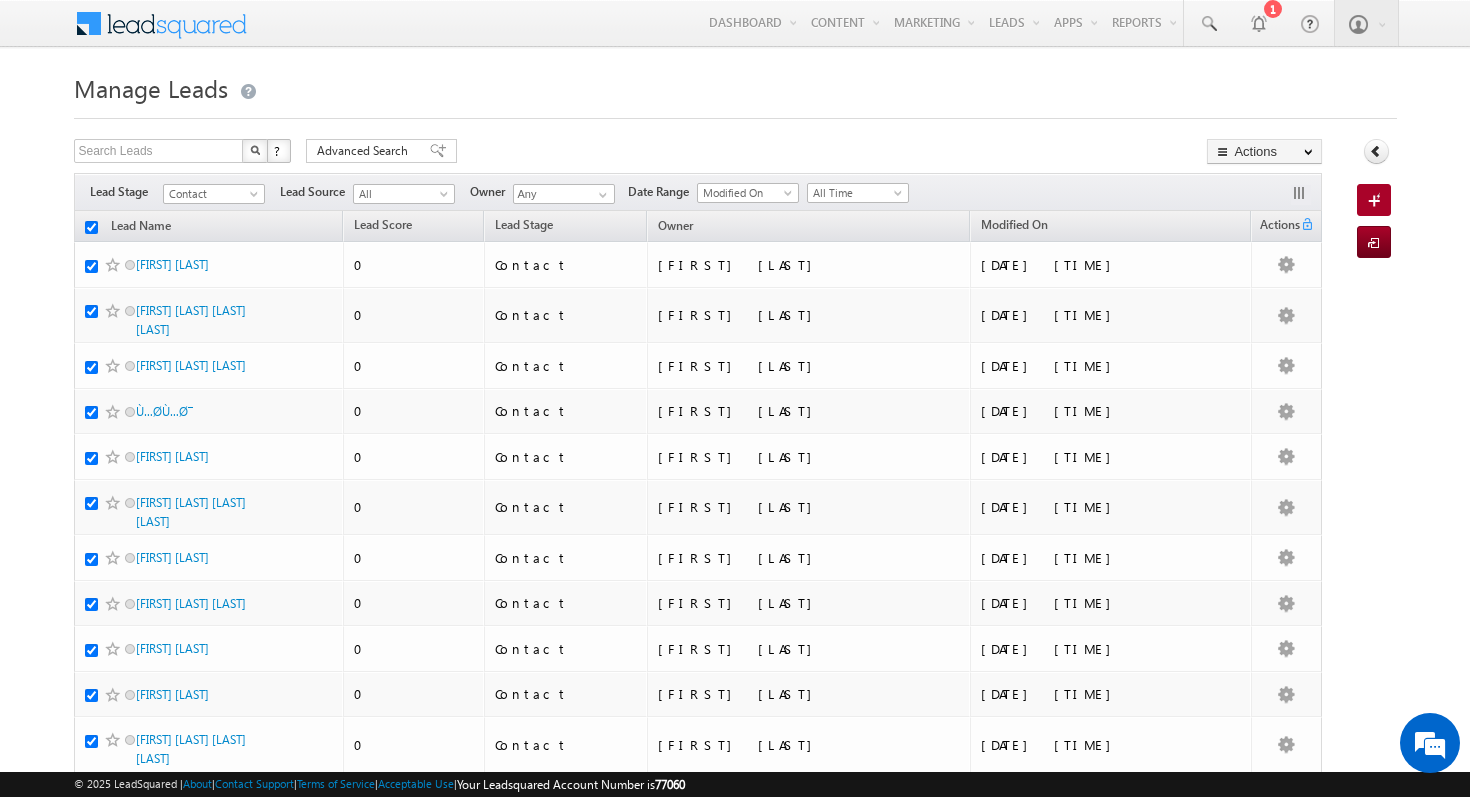 checkbox on "true" 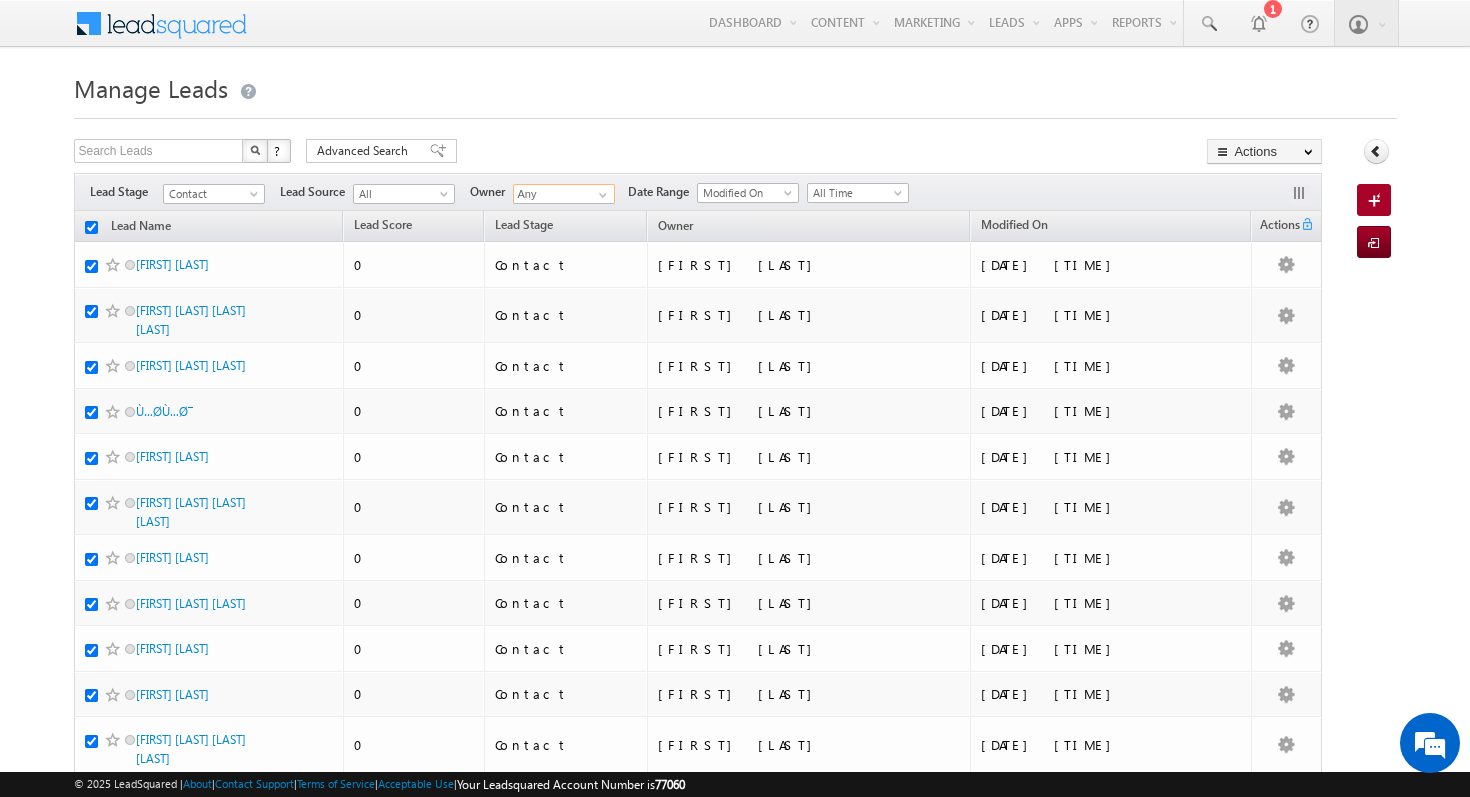 click on "Any" at bounding box center [564, 194] 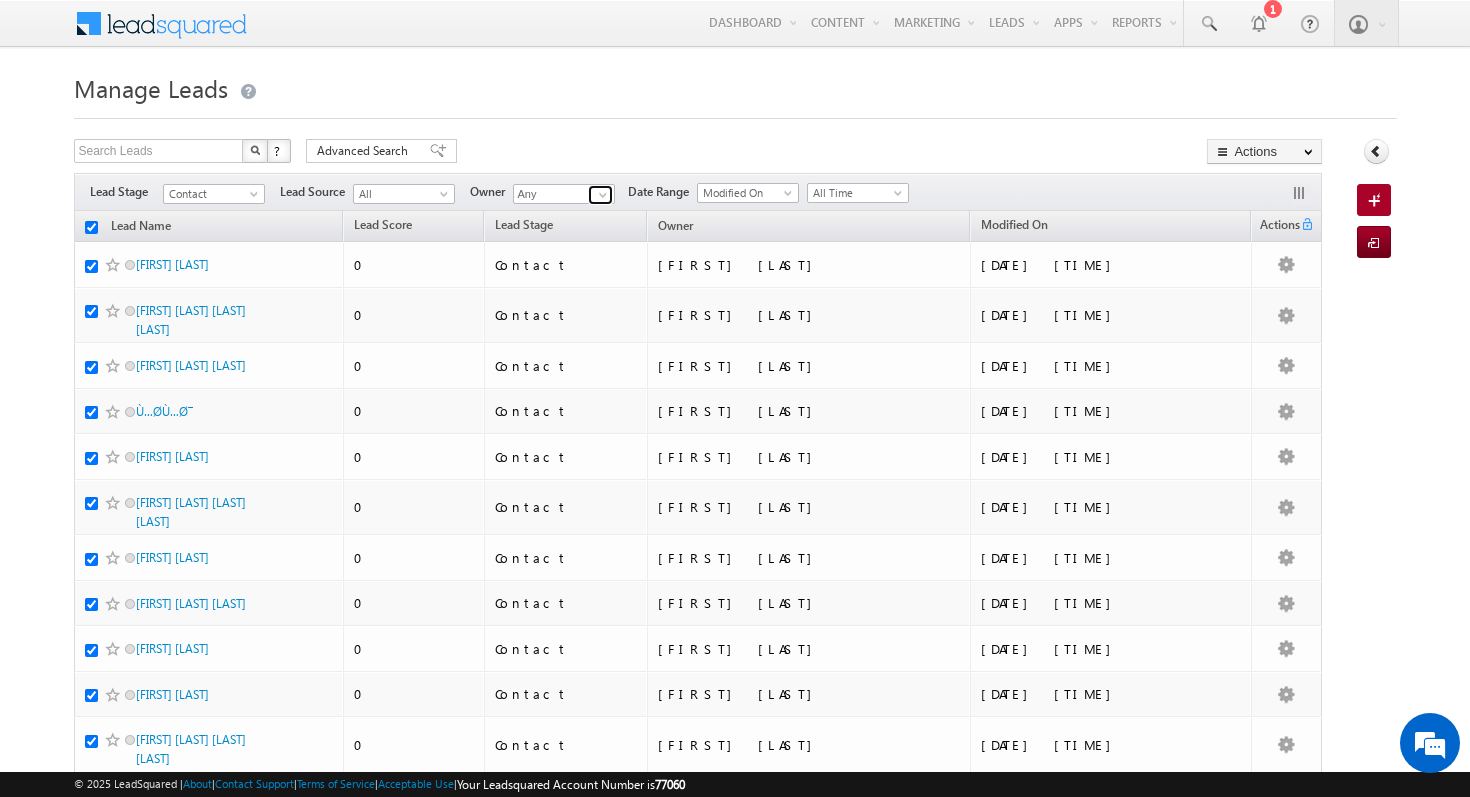 click at bounding box center [603, 195] 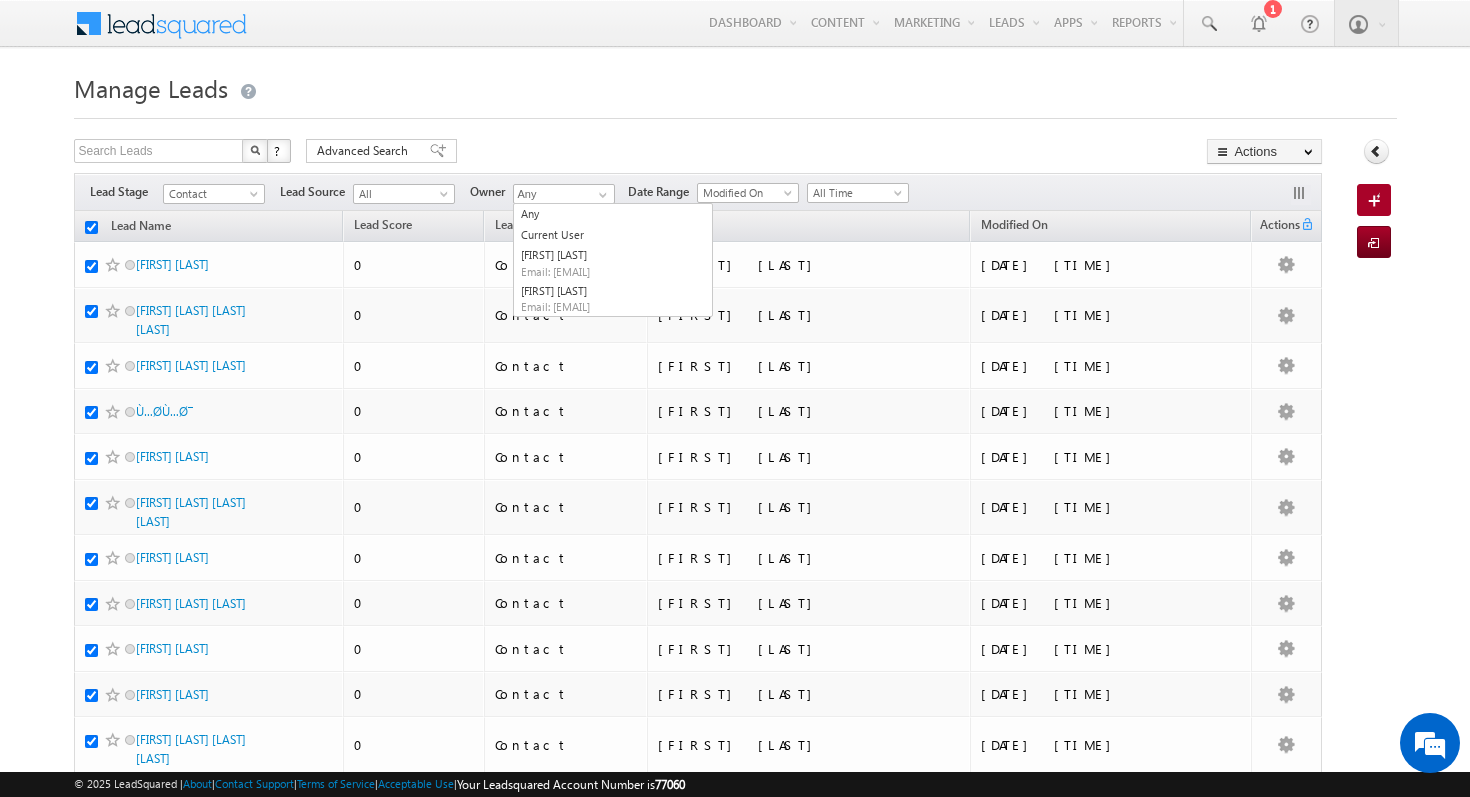 click on "Manage Leads" at bounding box center (735, 86) 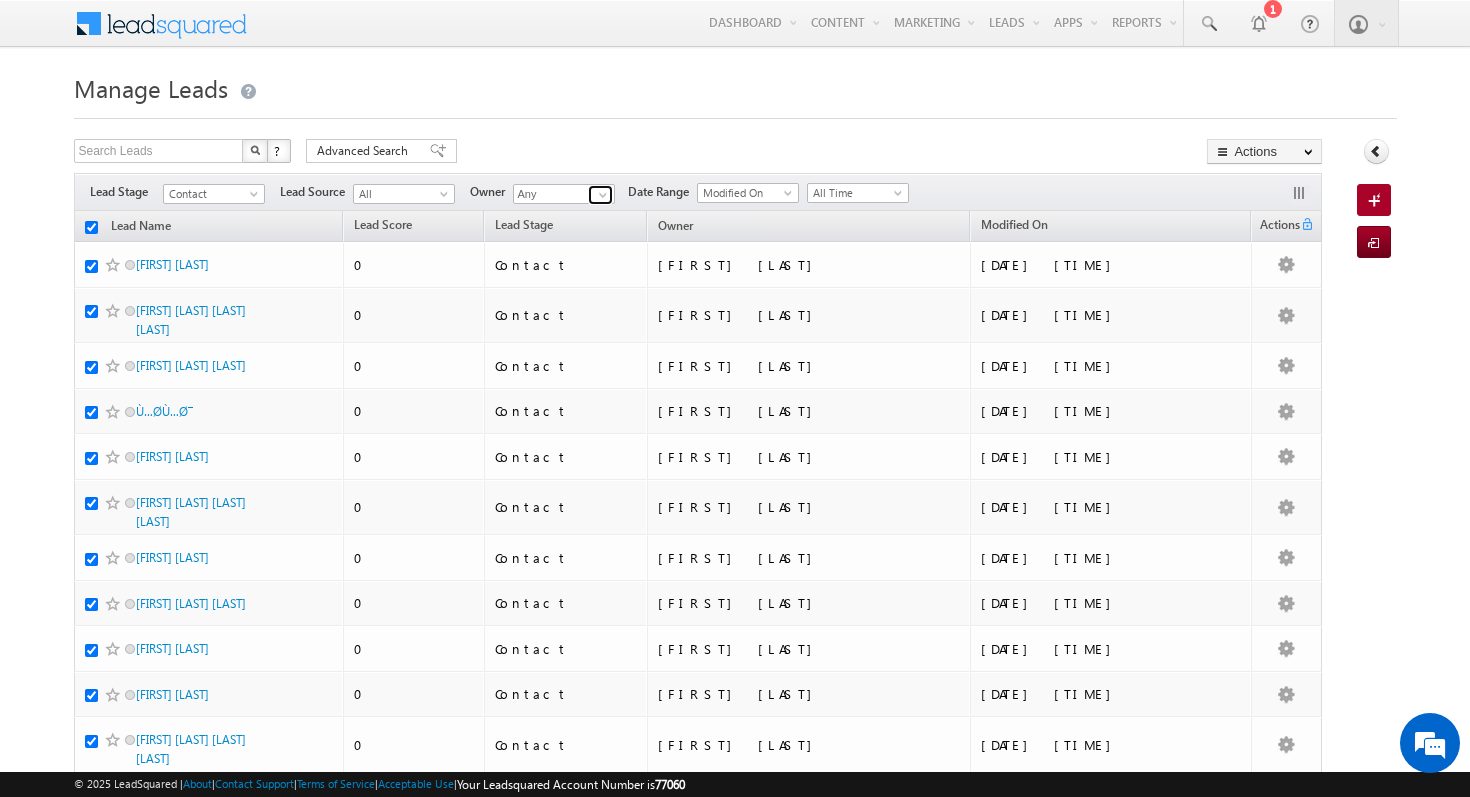 click at bounding box center (603, 195) 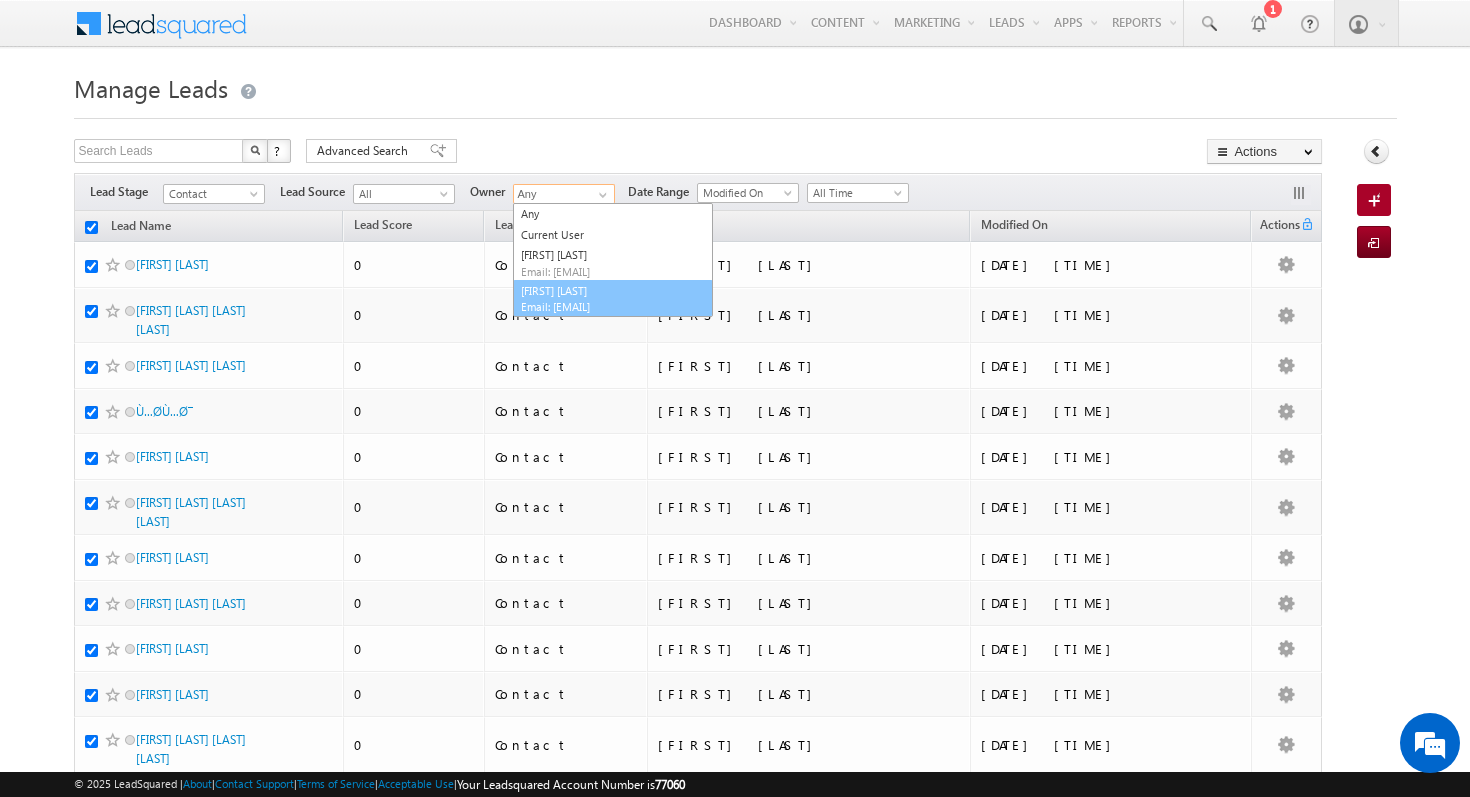 click on "[FIRST] [LAST]   Email: [EMAIL]" at bounding box center (613, 299) 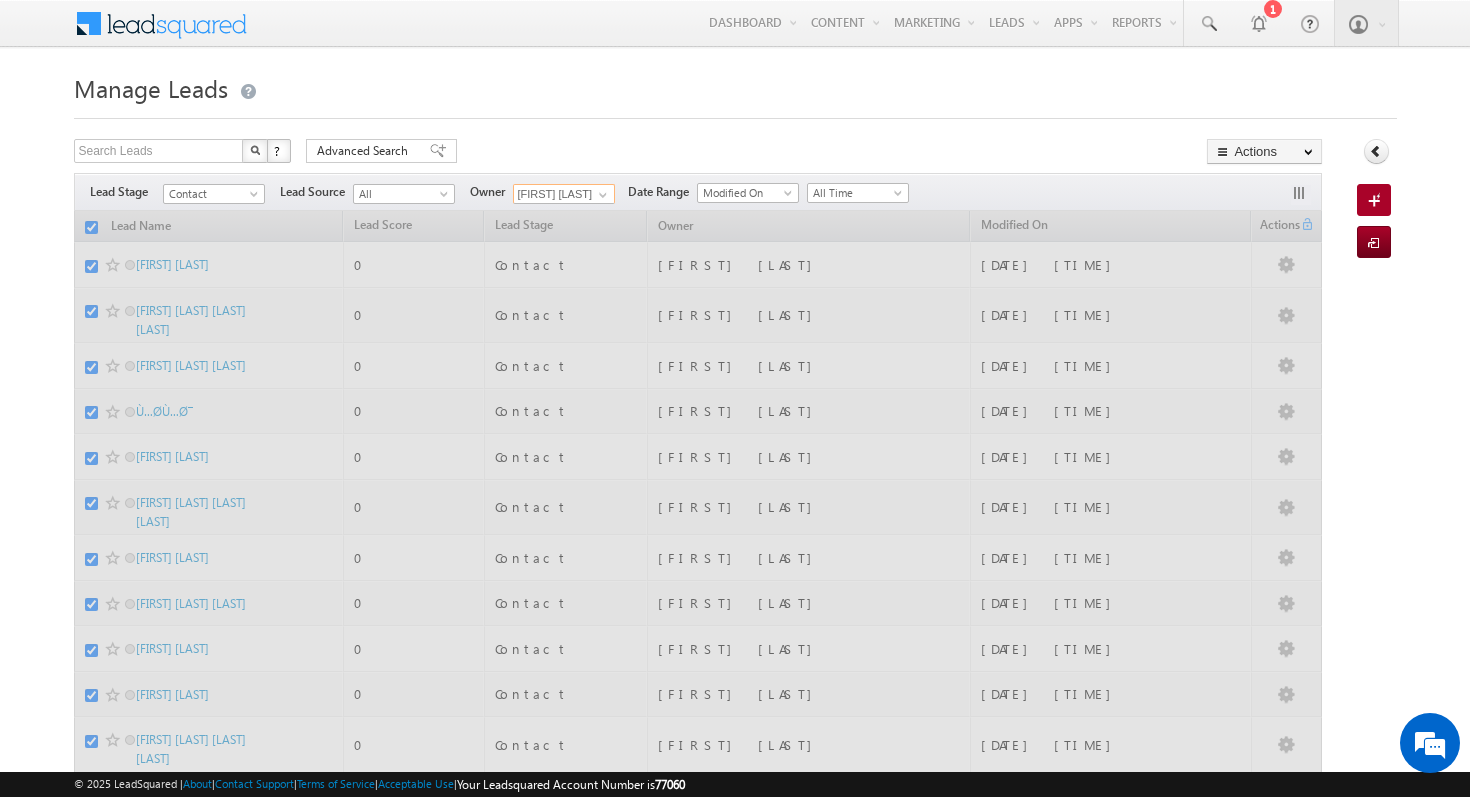 checkbox on "false" 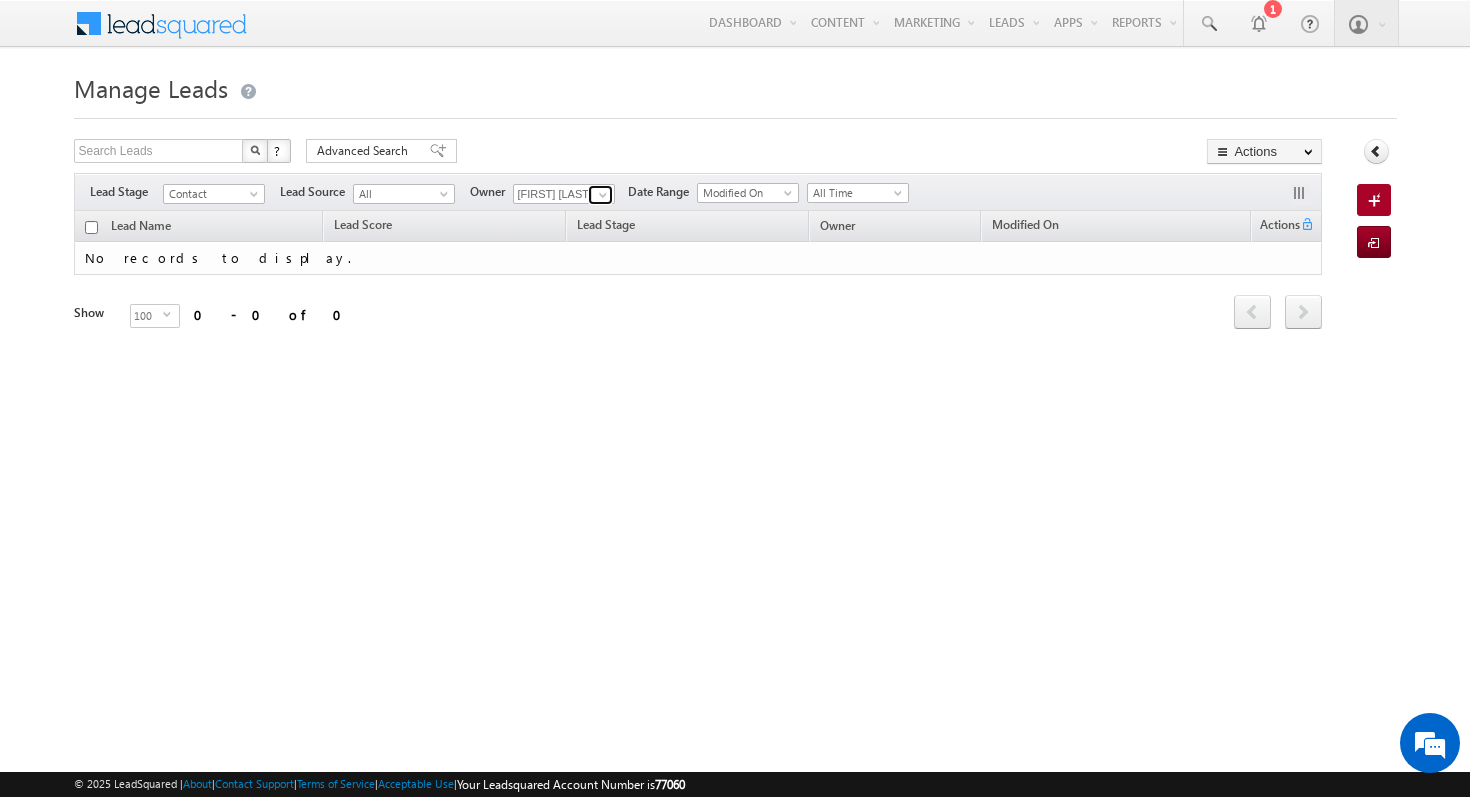 click at bounding box center [603, 195] 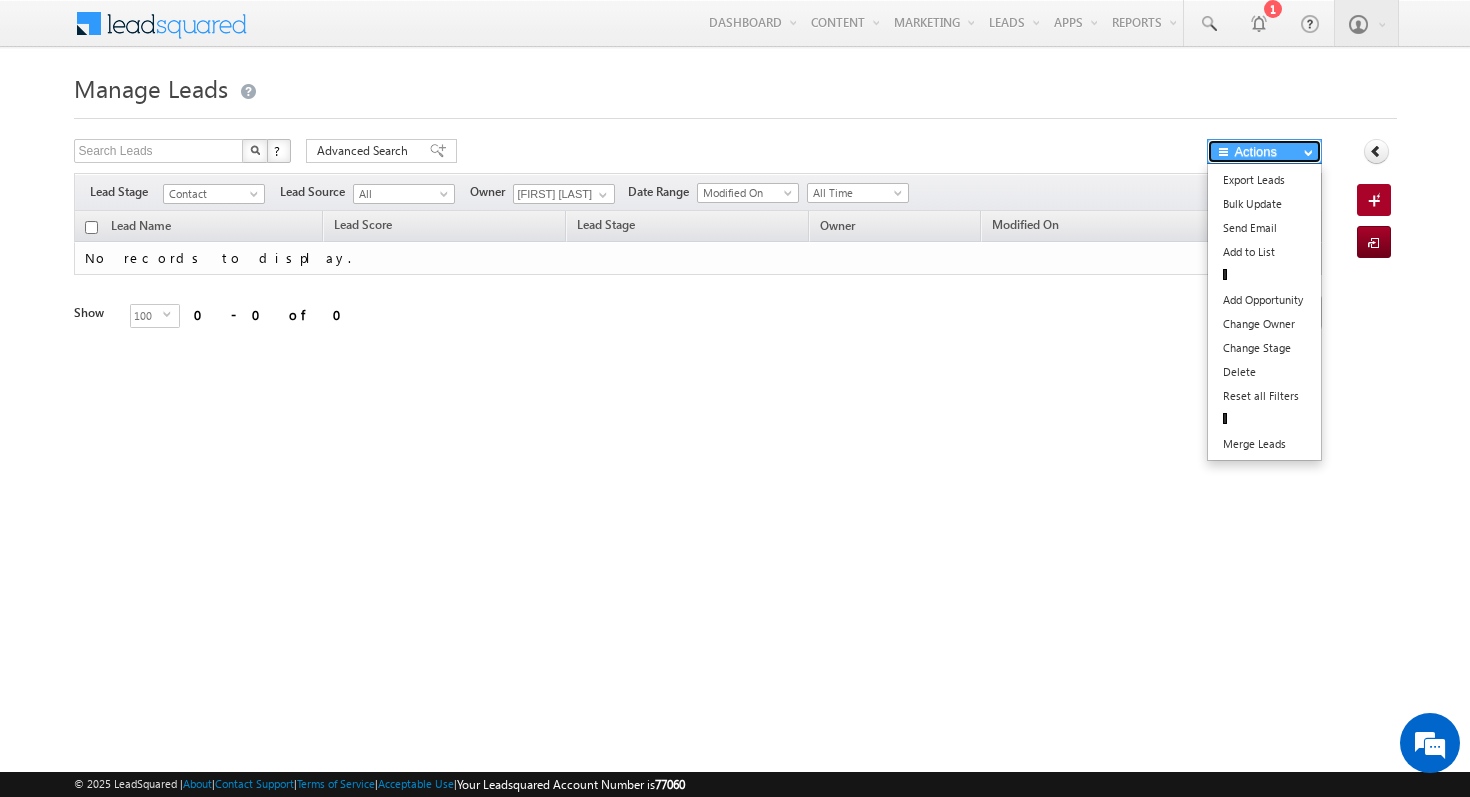 click on "Actions" at bounding box center (1264, 151) 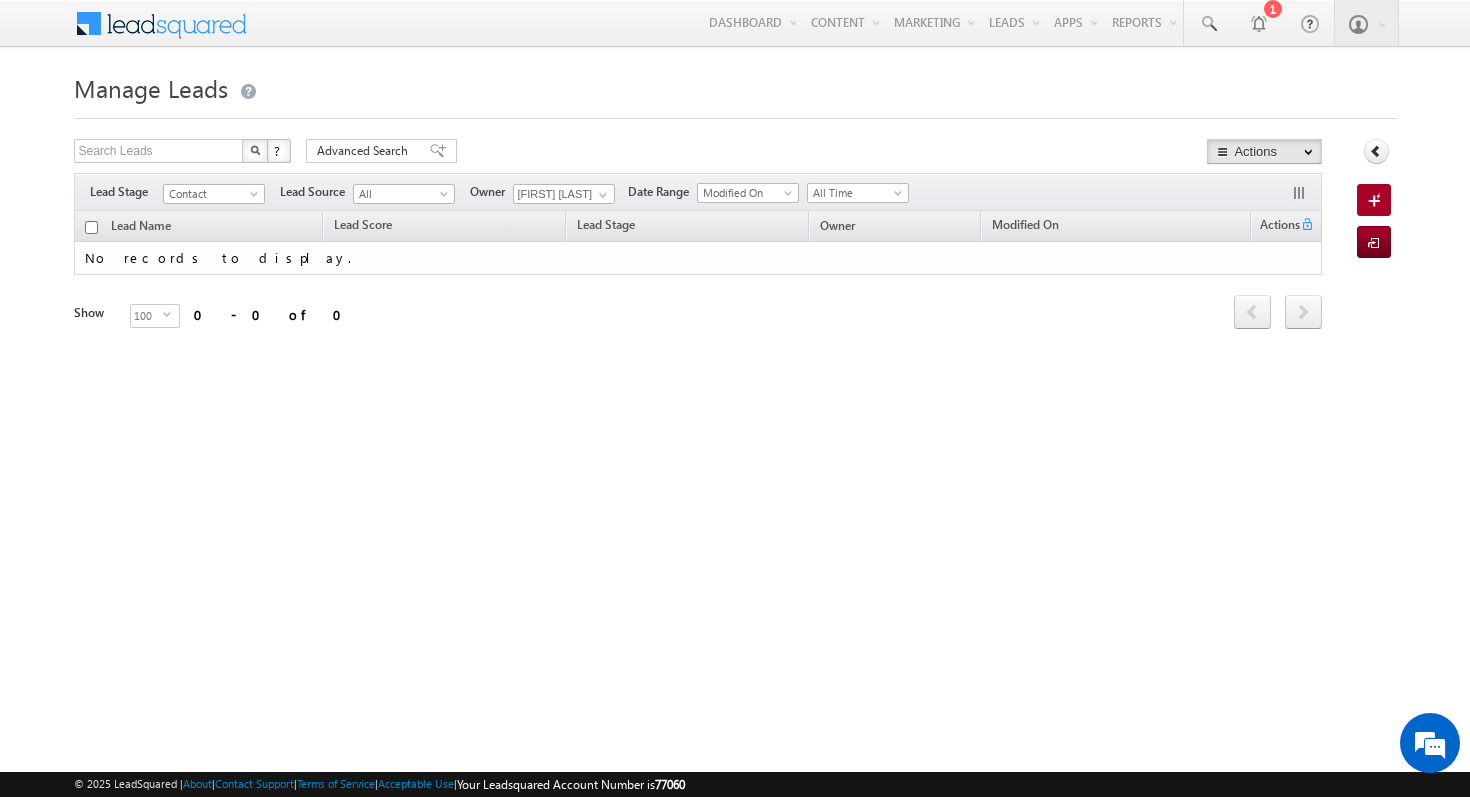 click on "Manage Leads
Search Leads X ?   0 results found
Advanced Search
Advanced Search
Actions" at bounding box center [735, 317] 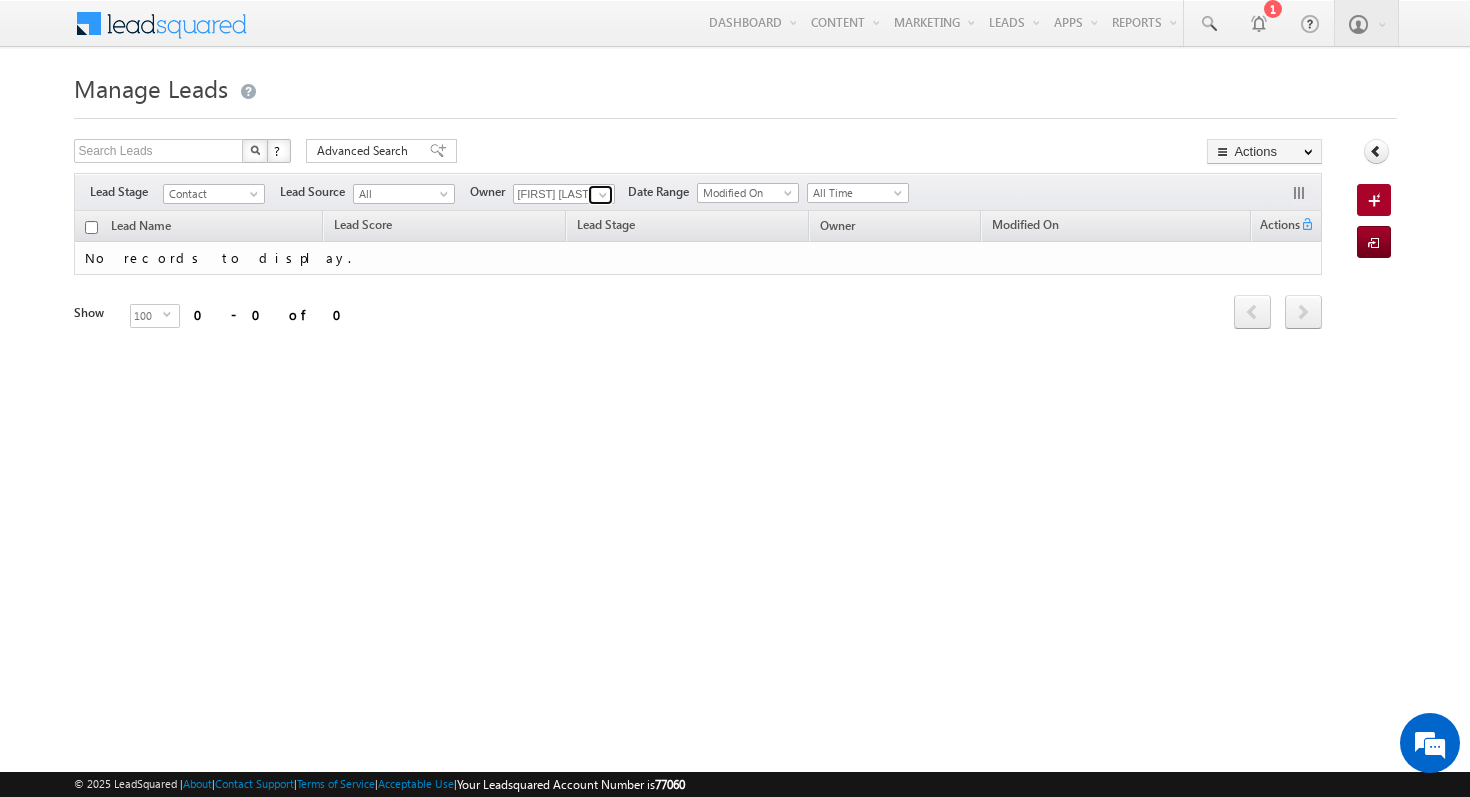 click at bounding box center (603, 195) 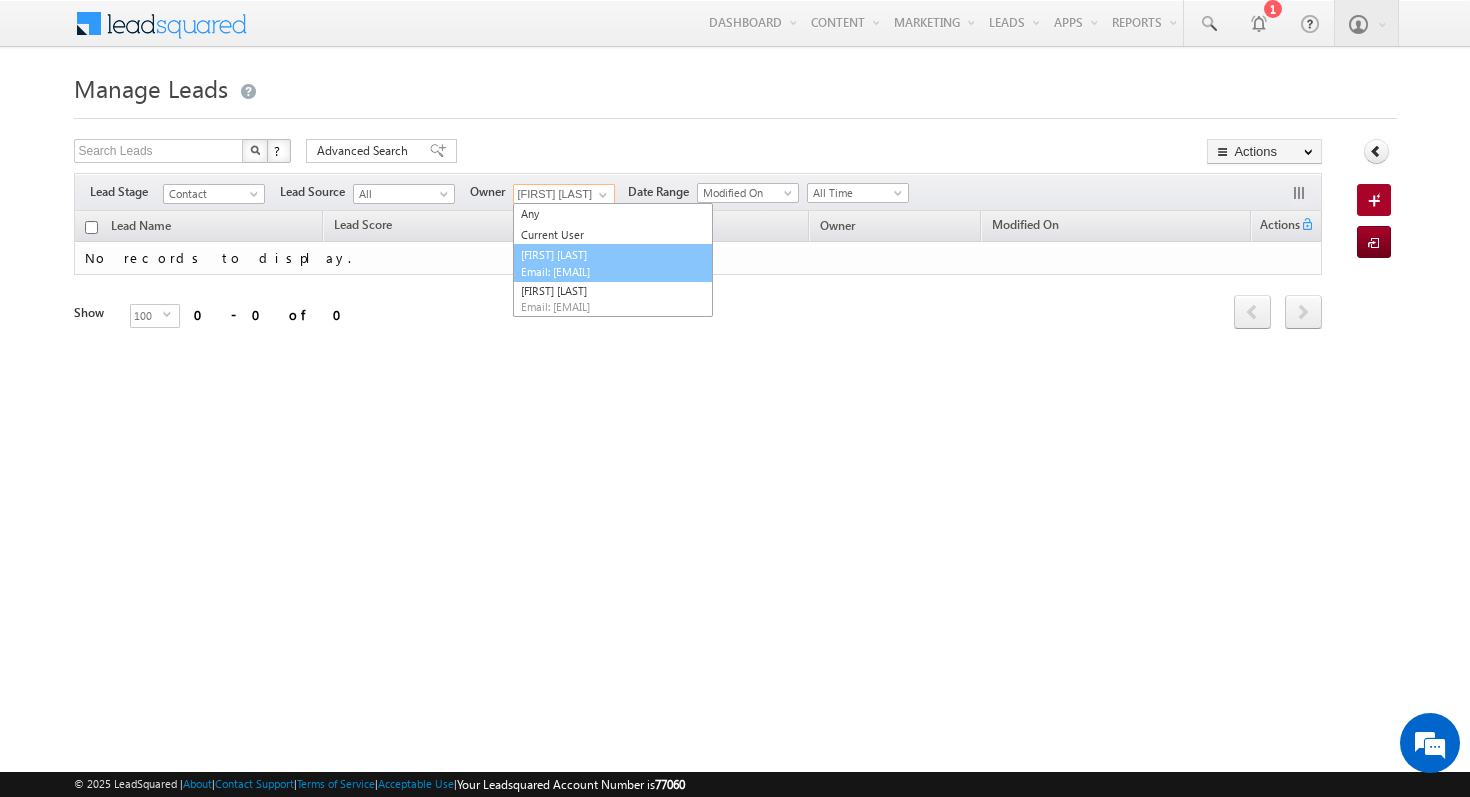 click on "[FIRST] [LAST]   Email: [EMAIL]" at bounding box center (613, 263) 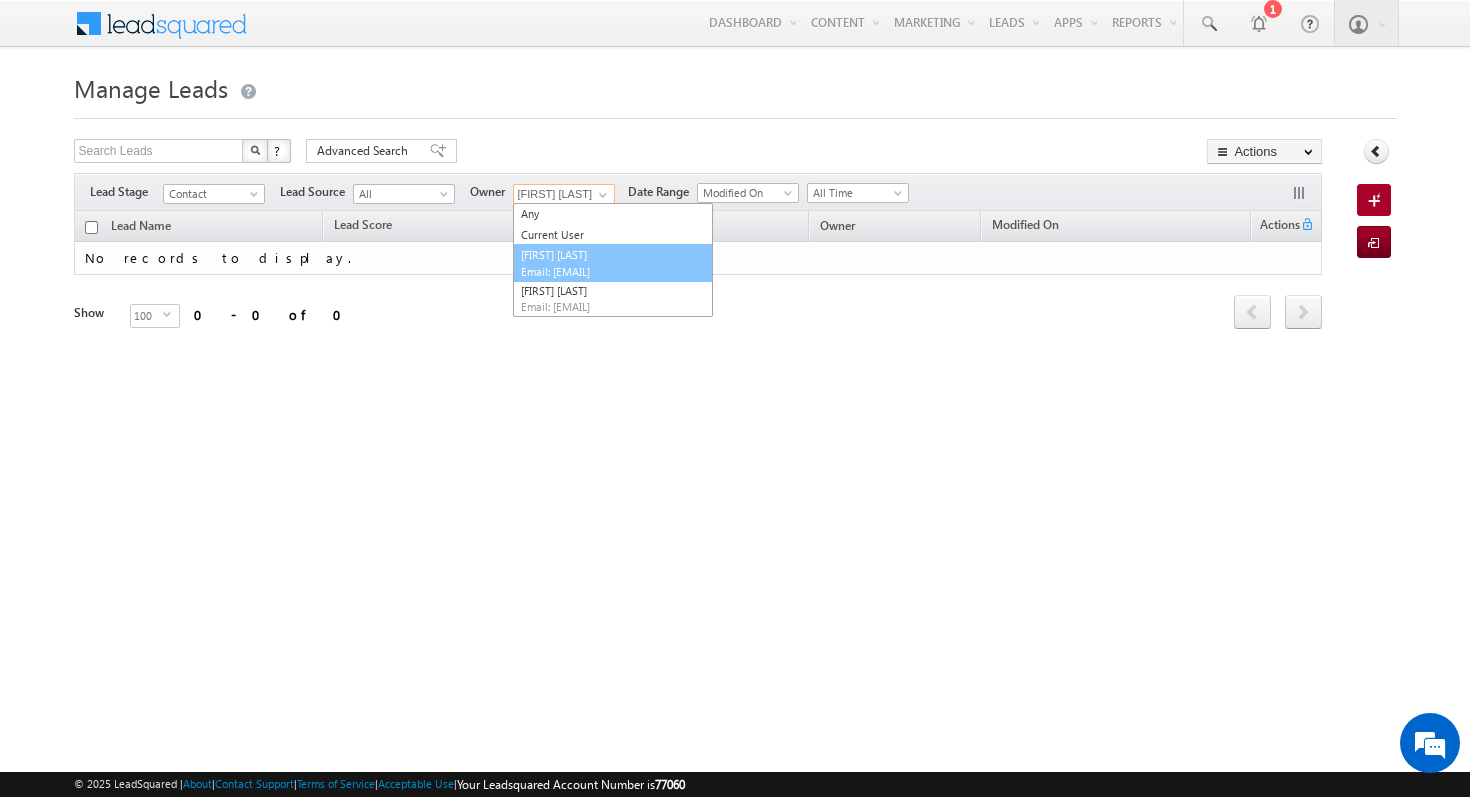 type on "[FIRST] [LAST]" 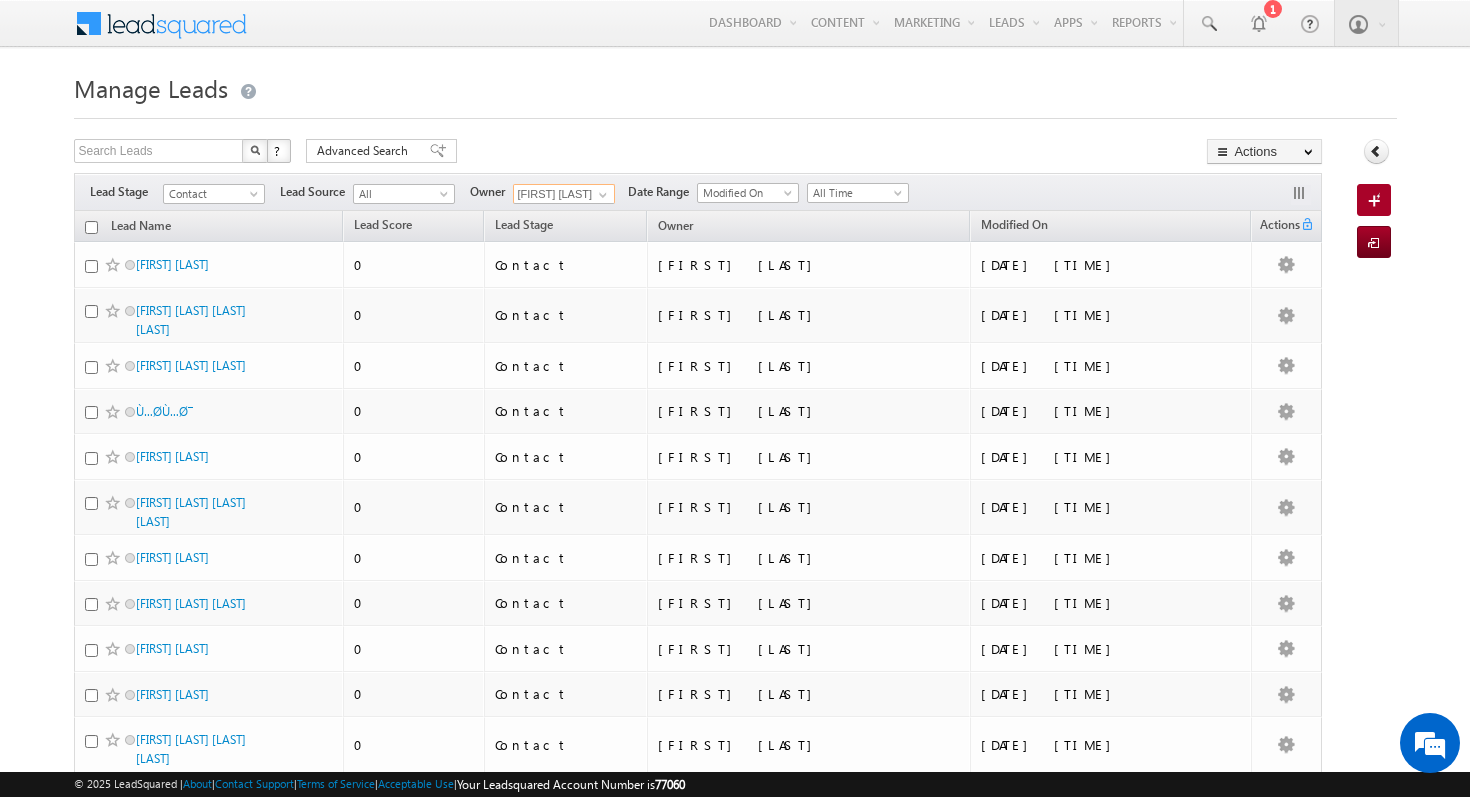 click at bounding box center (91, 227) 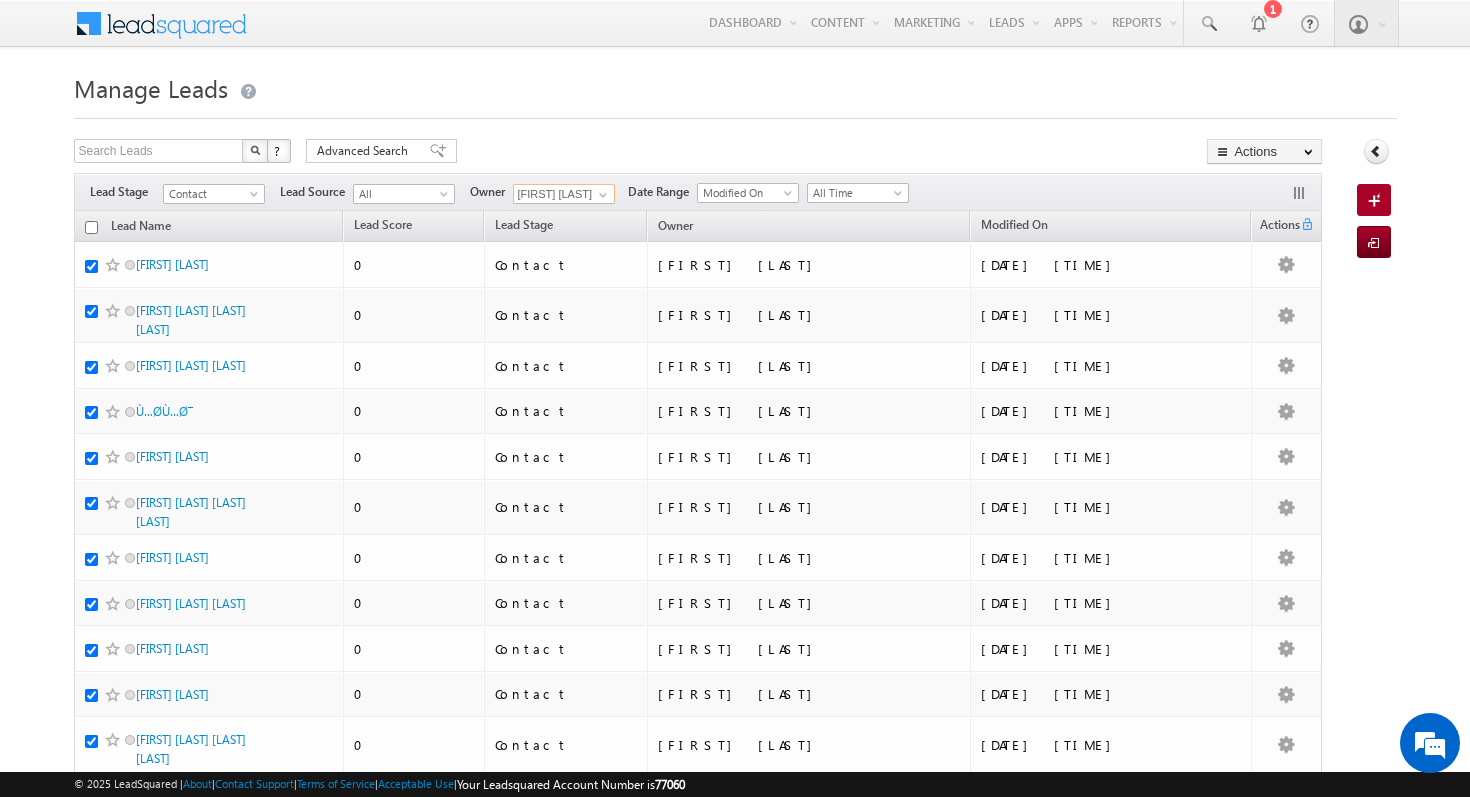 checkbox on "true" 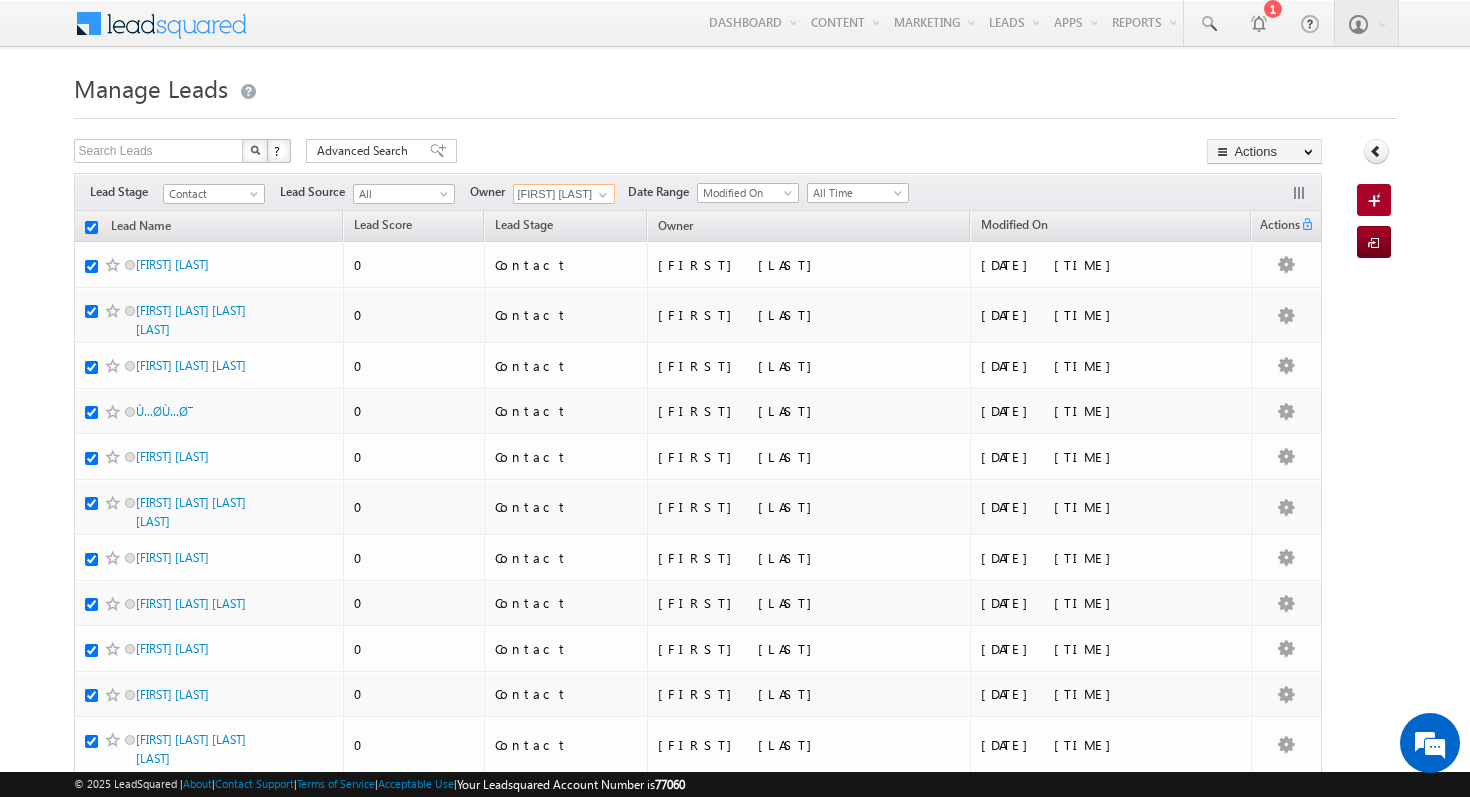 checkbox on "true" 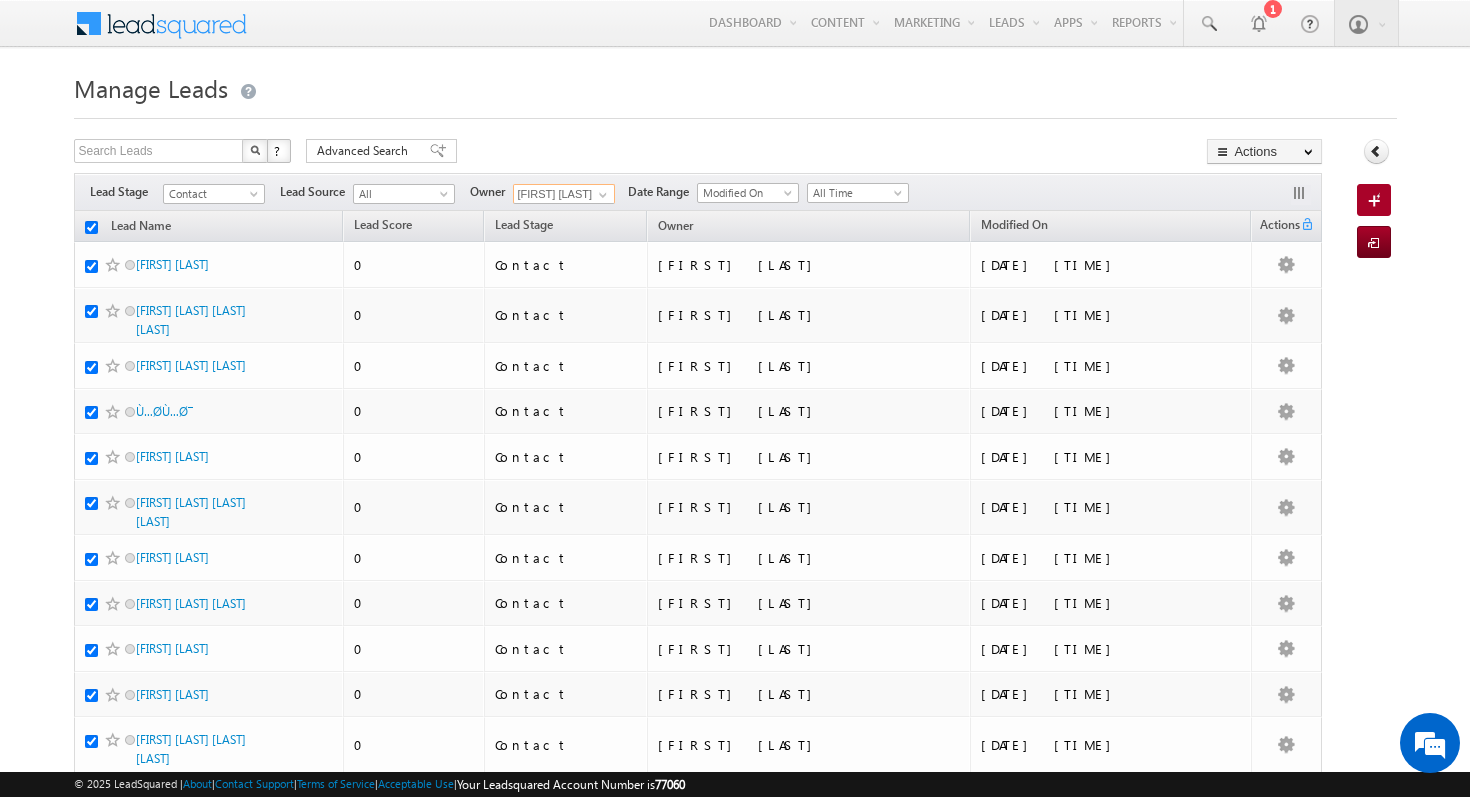 checkbox on "true" 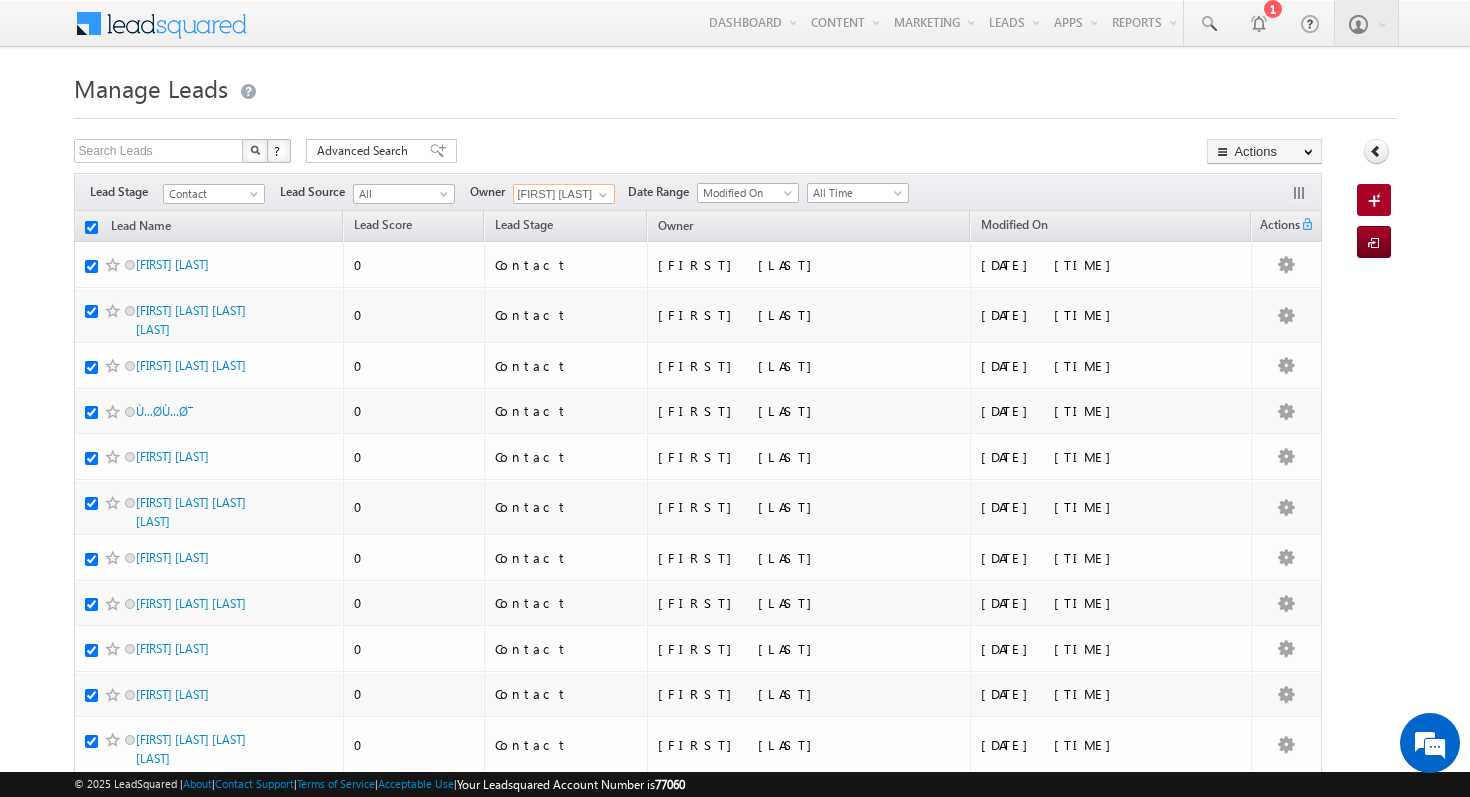 checkbox on "true" 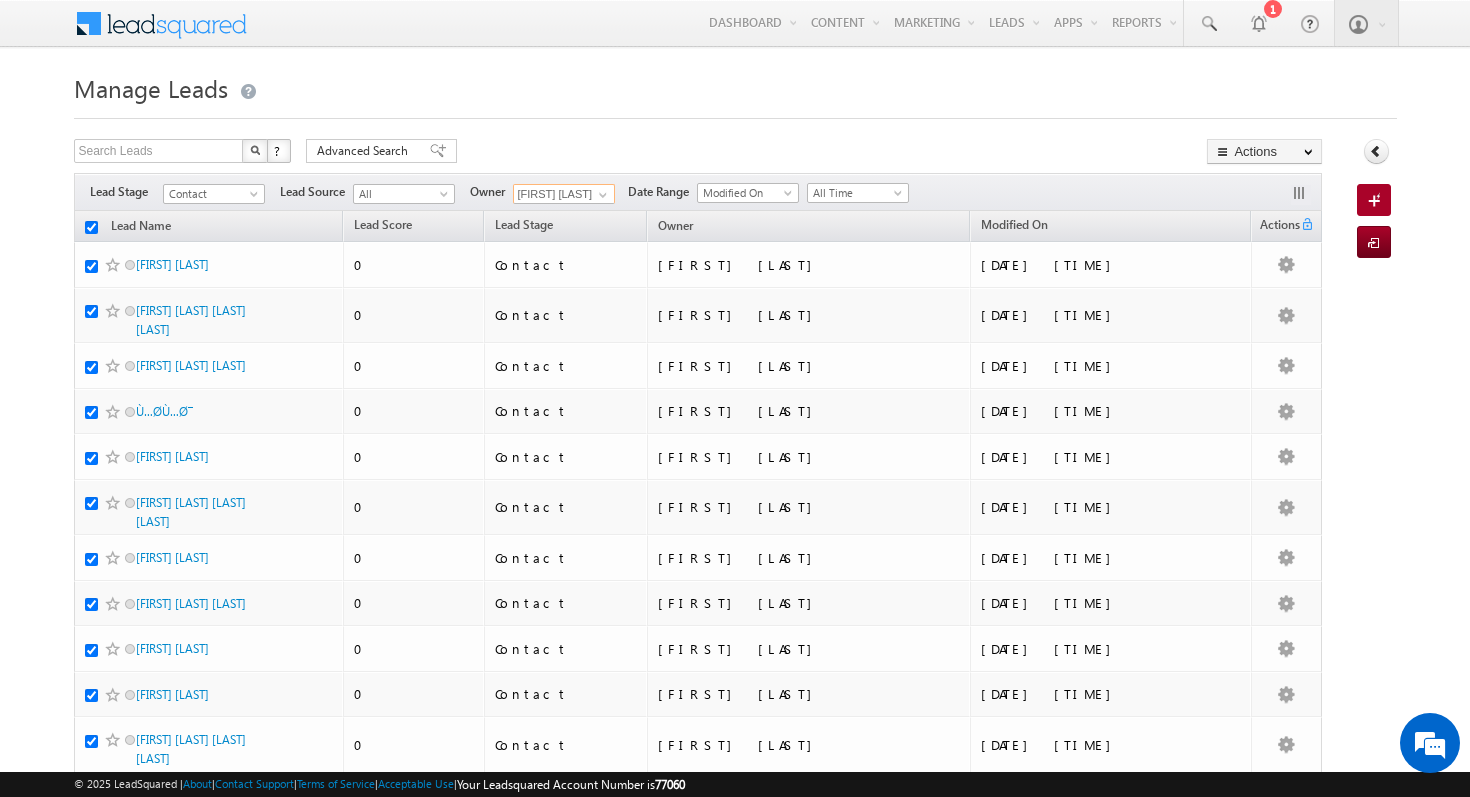 checkbox on "true" 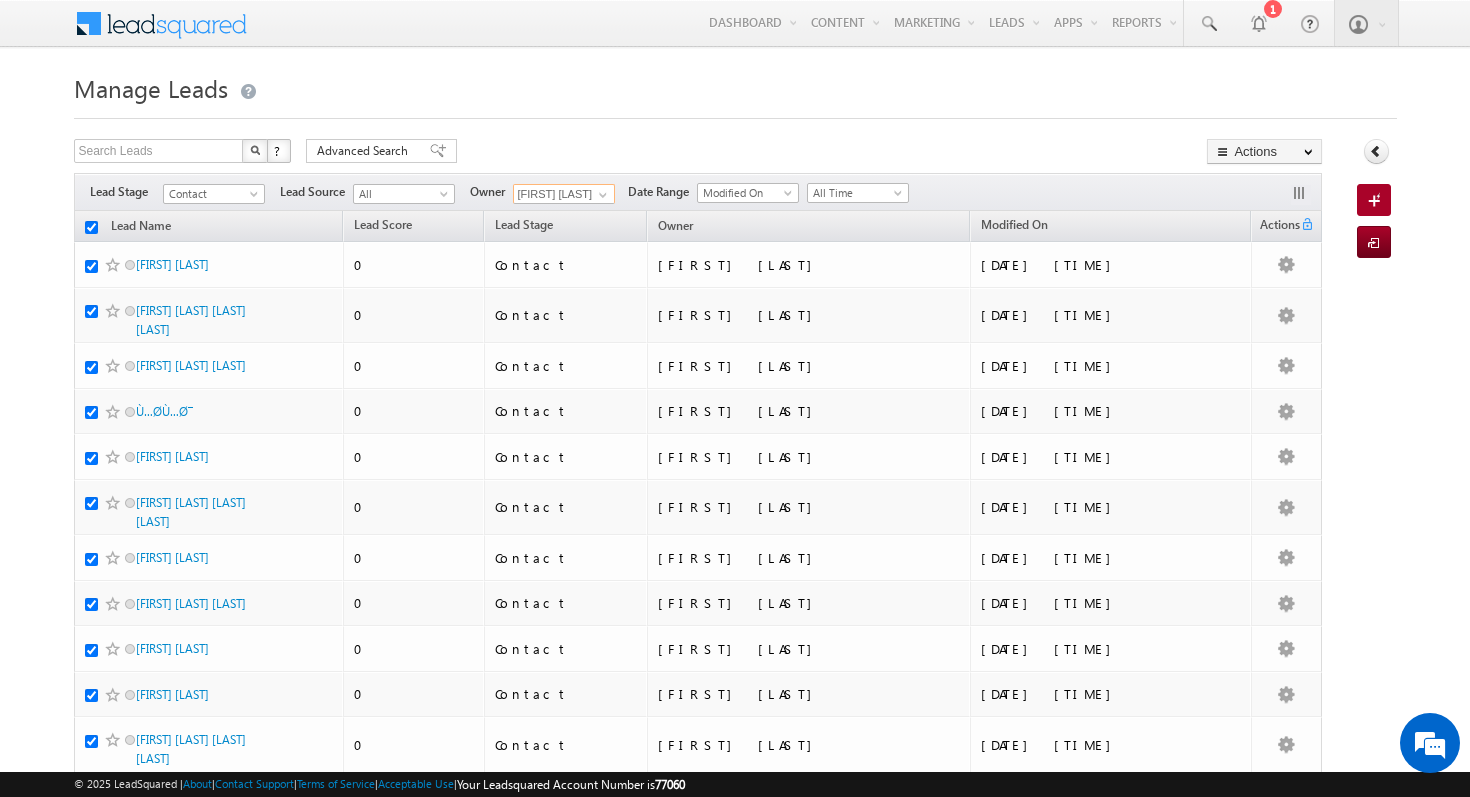 checkbox on "true" 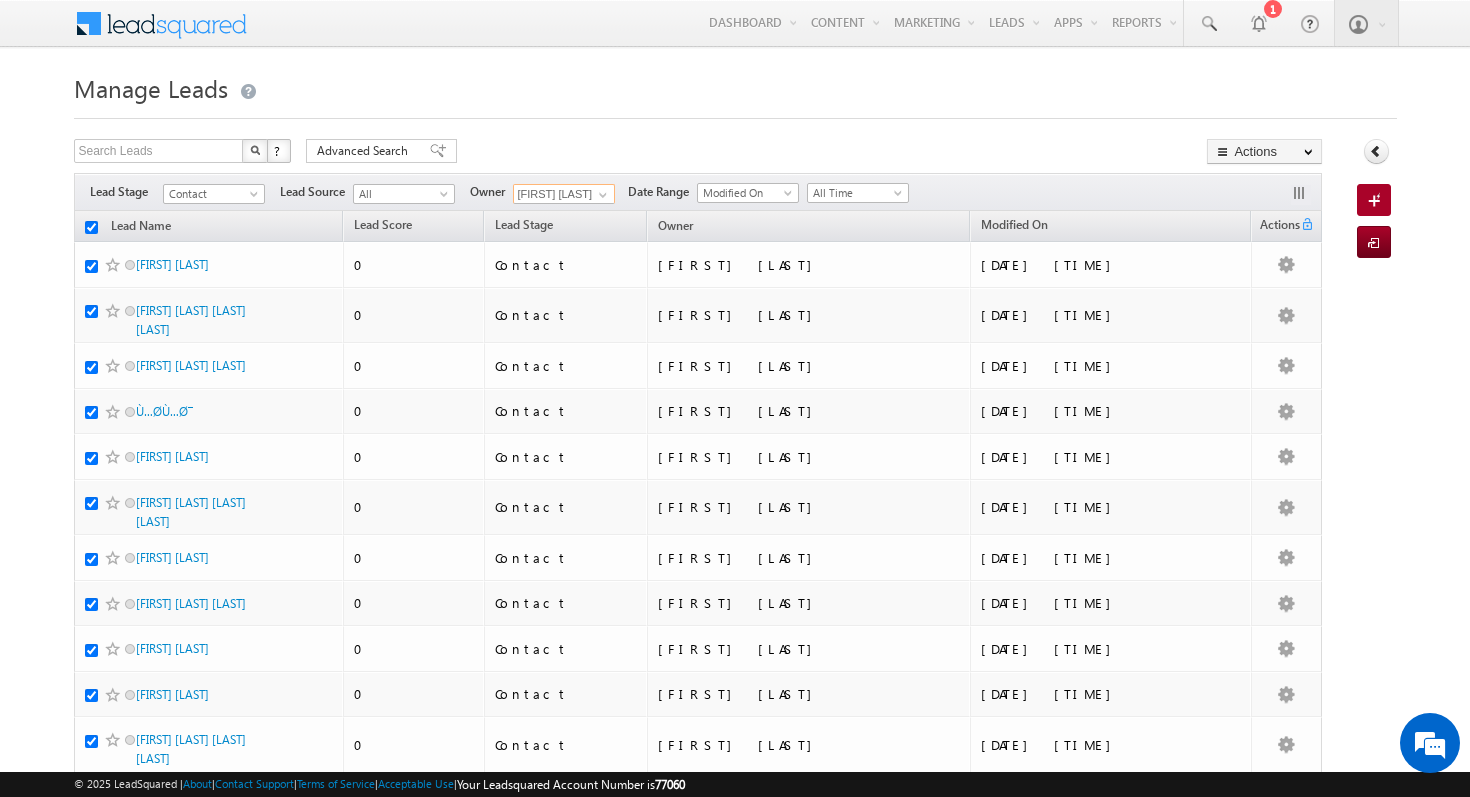 checkbox on "true" 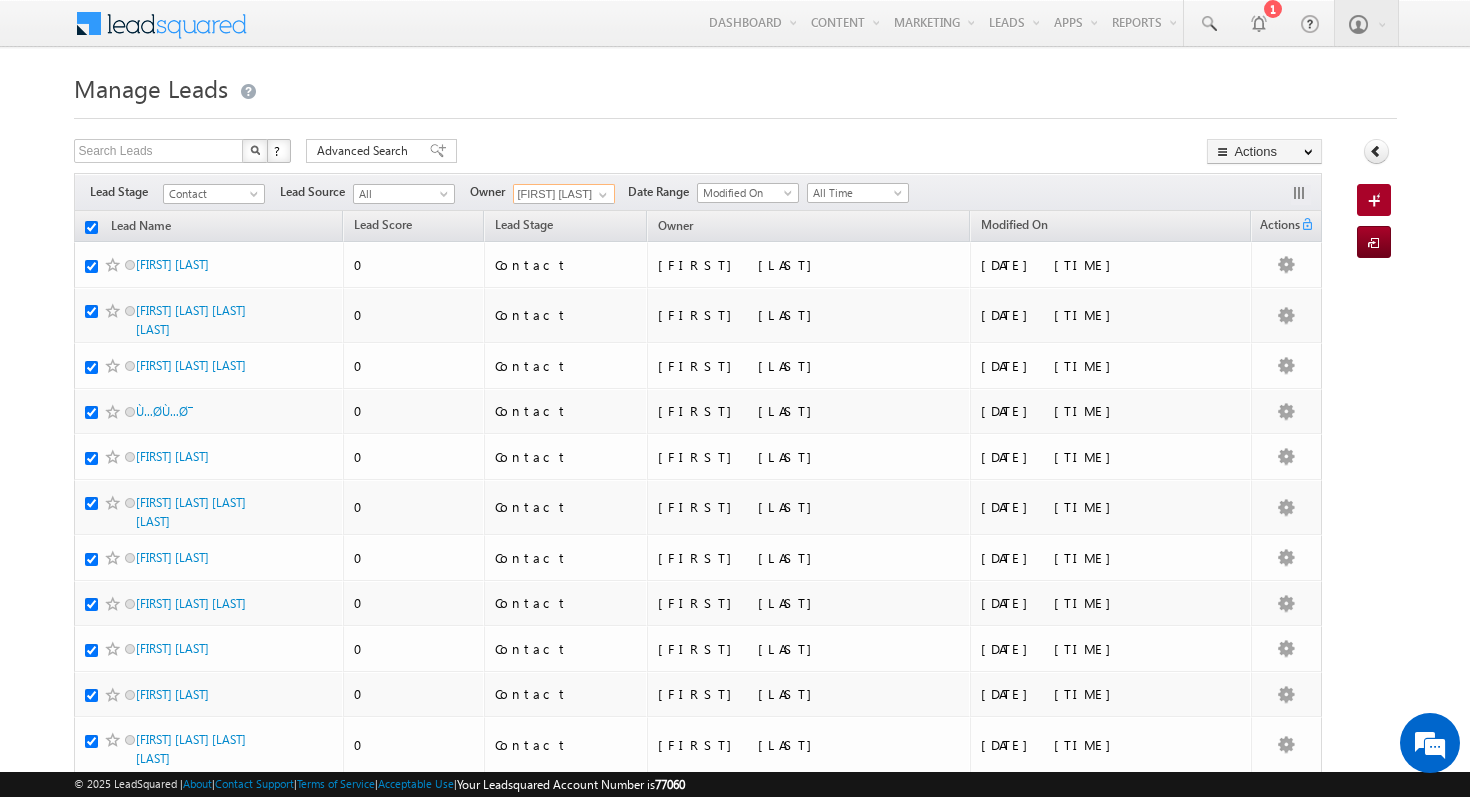 checkbox on "true" 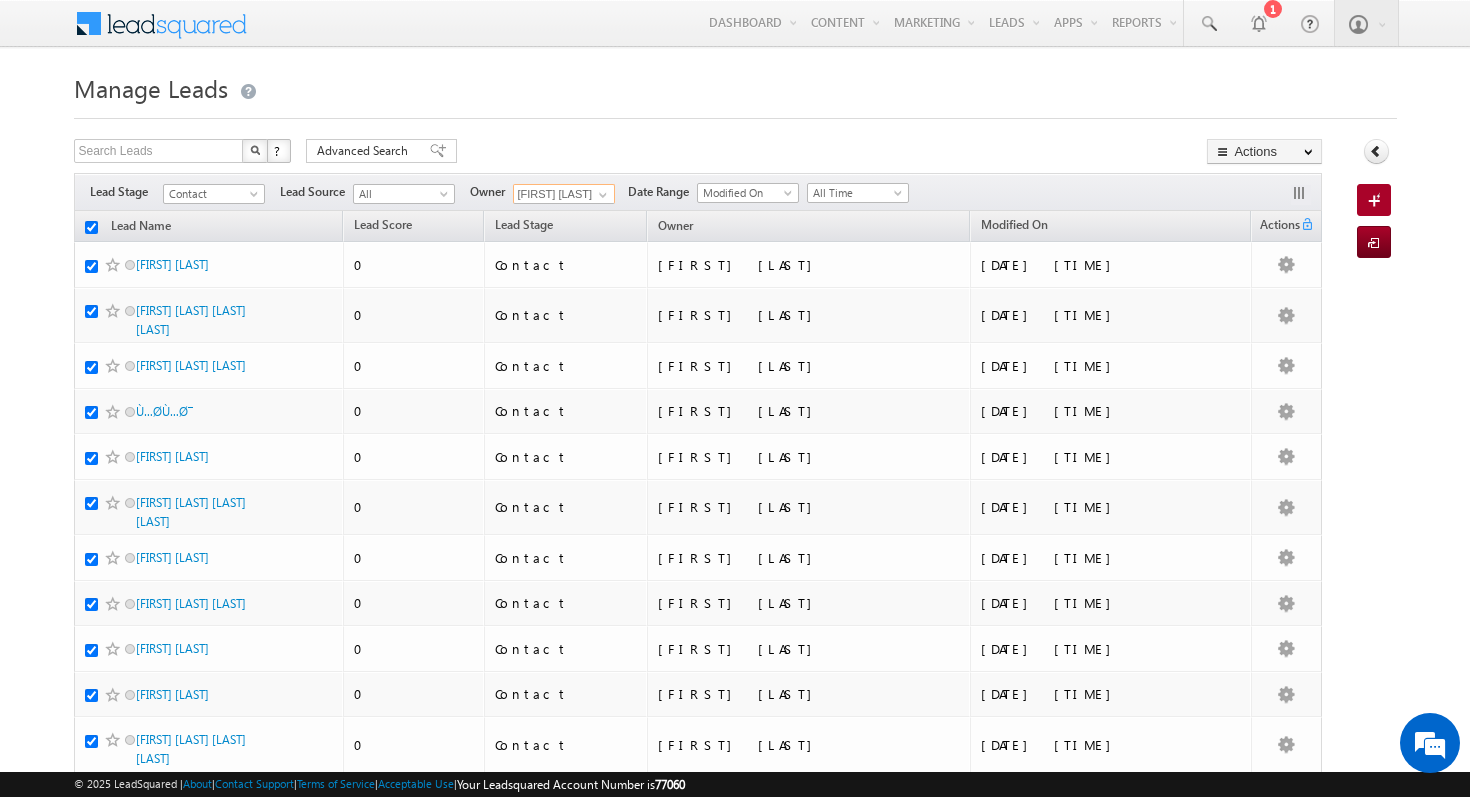 checkbox on "true" 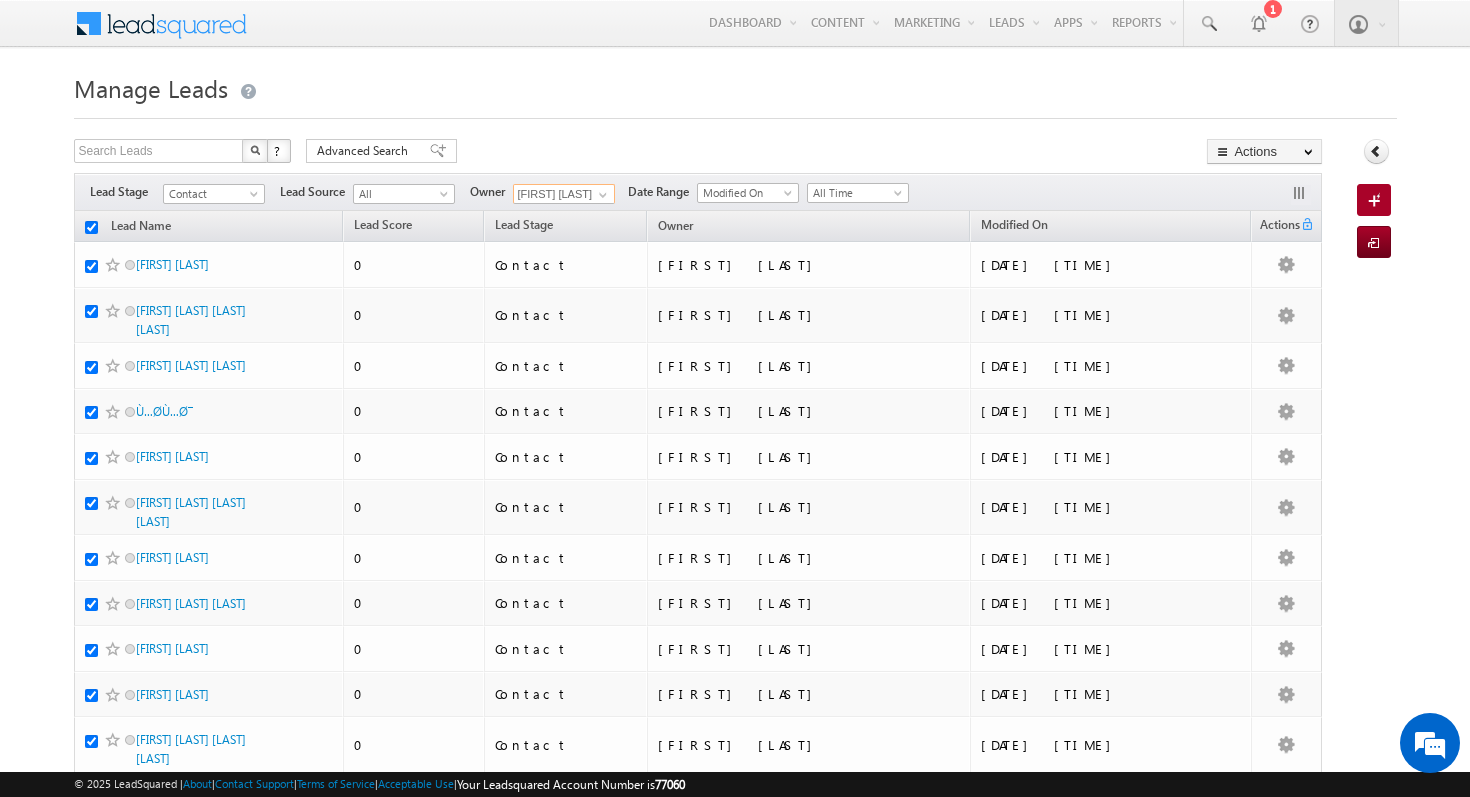 checkbox on "true" 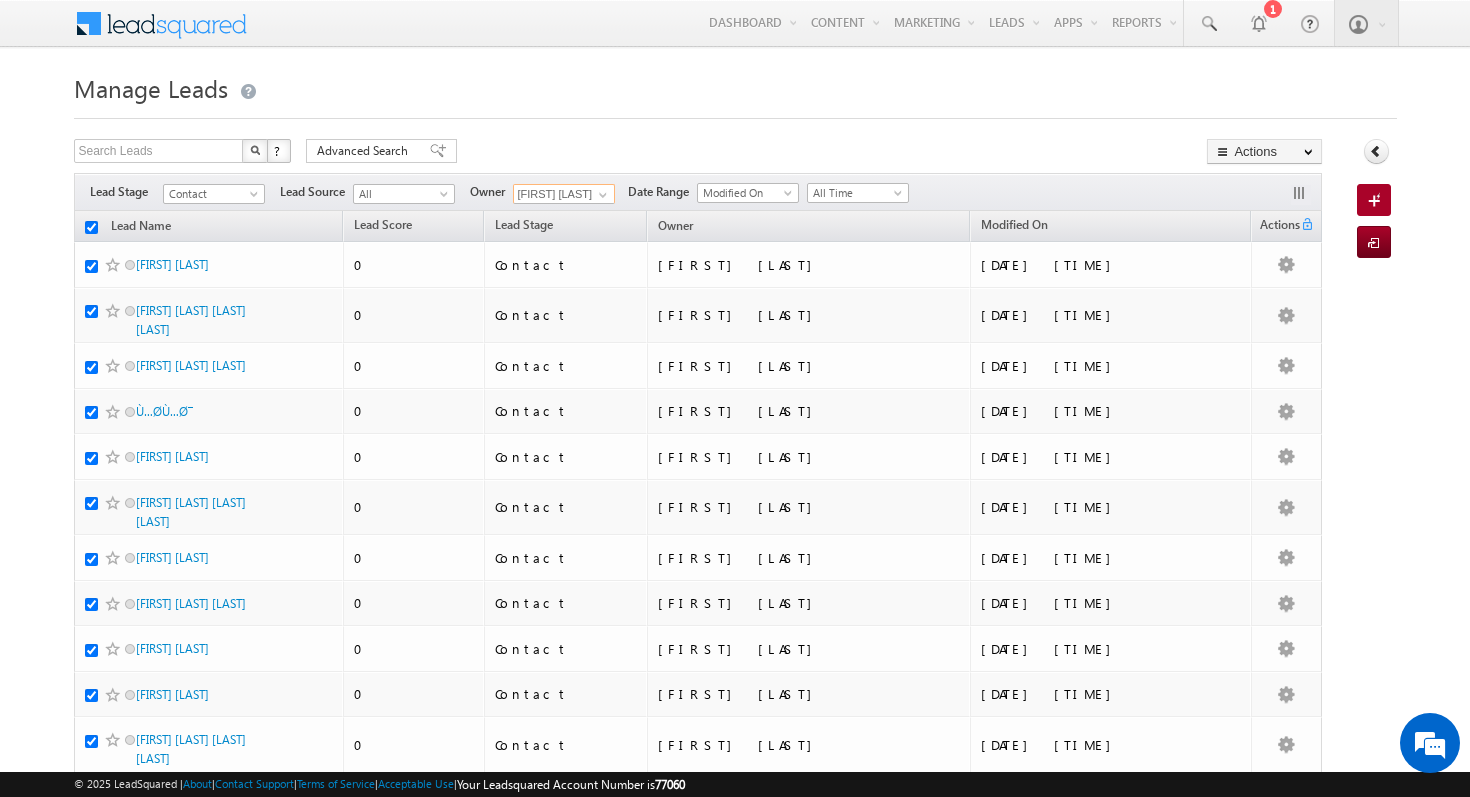 checkbox on "true" 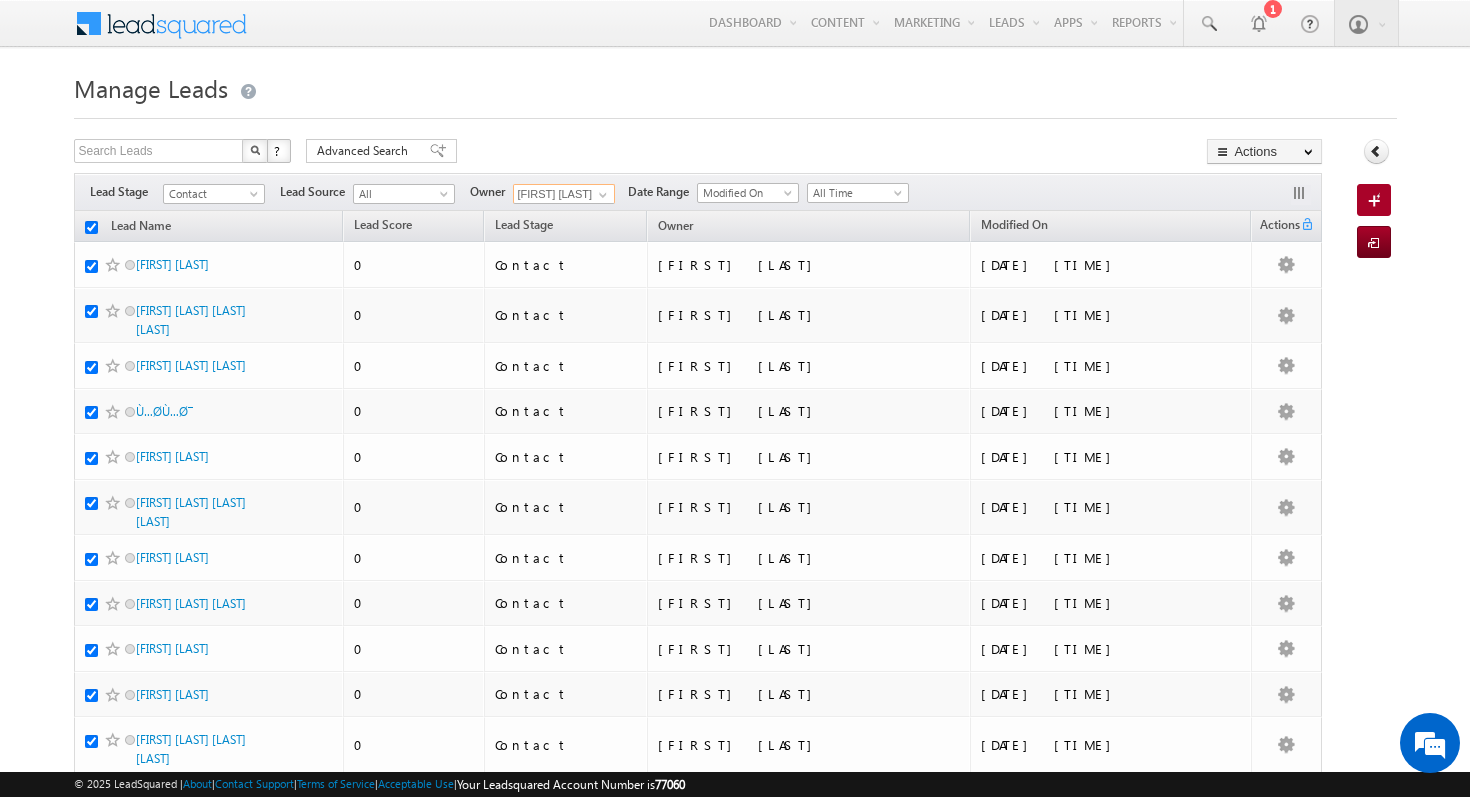 checkbox on "true" 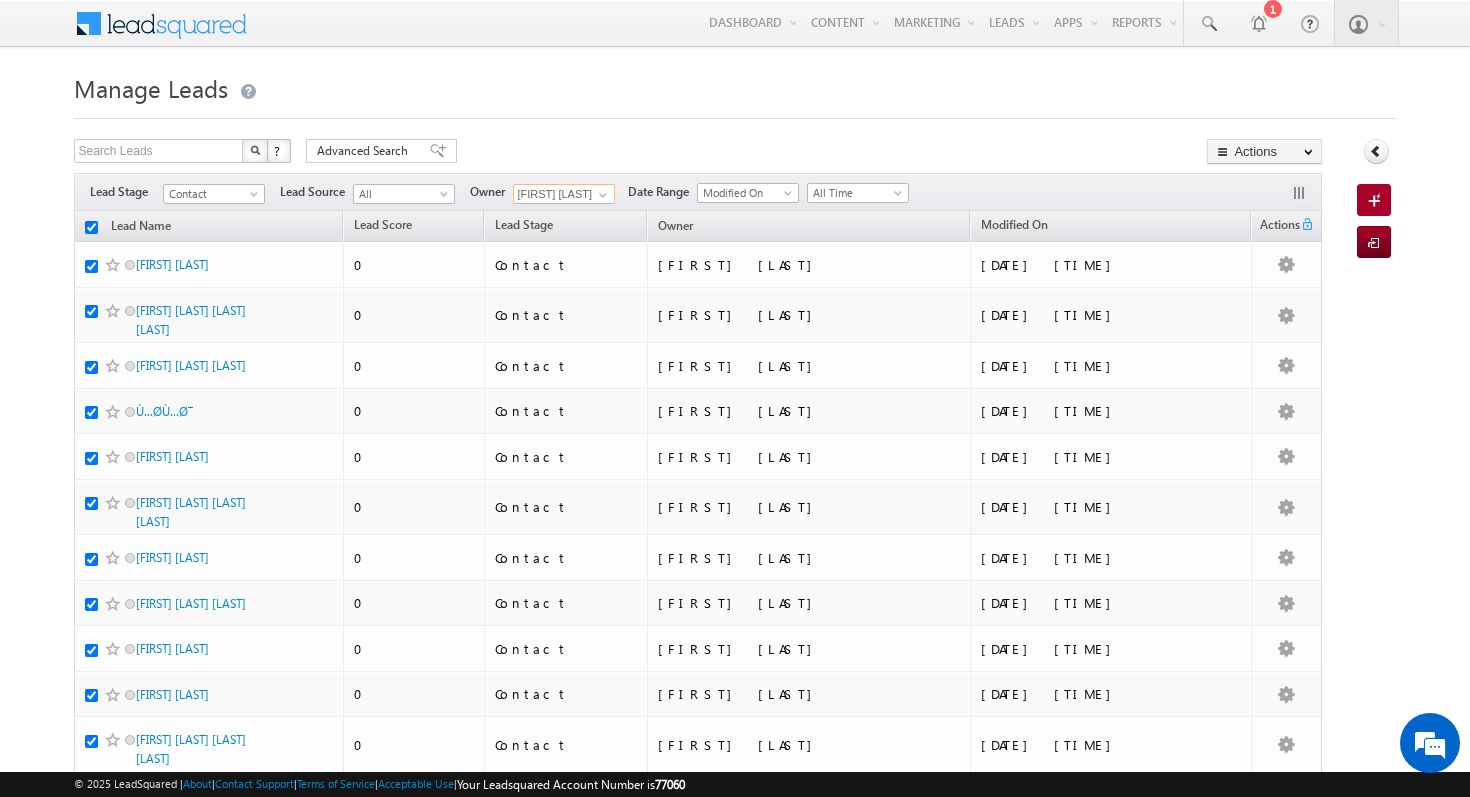 checkbox on "true" 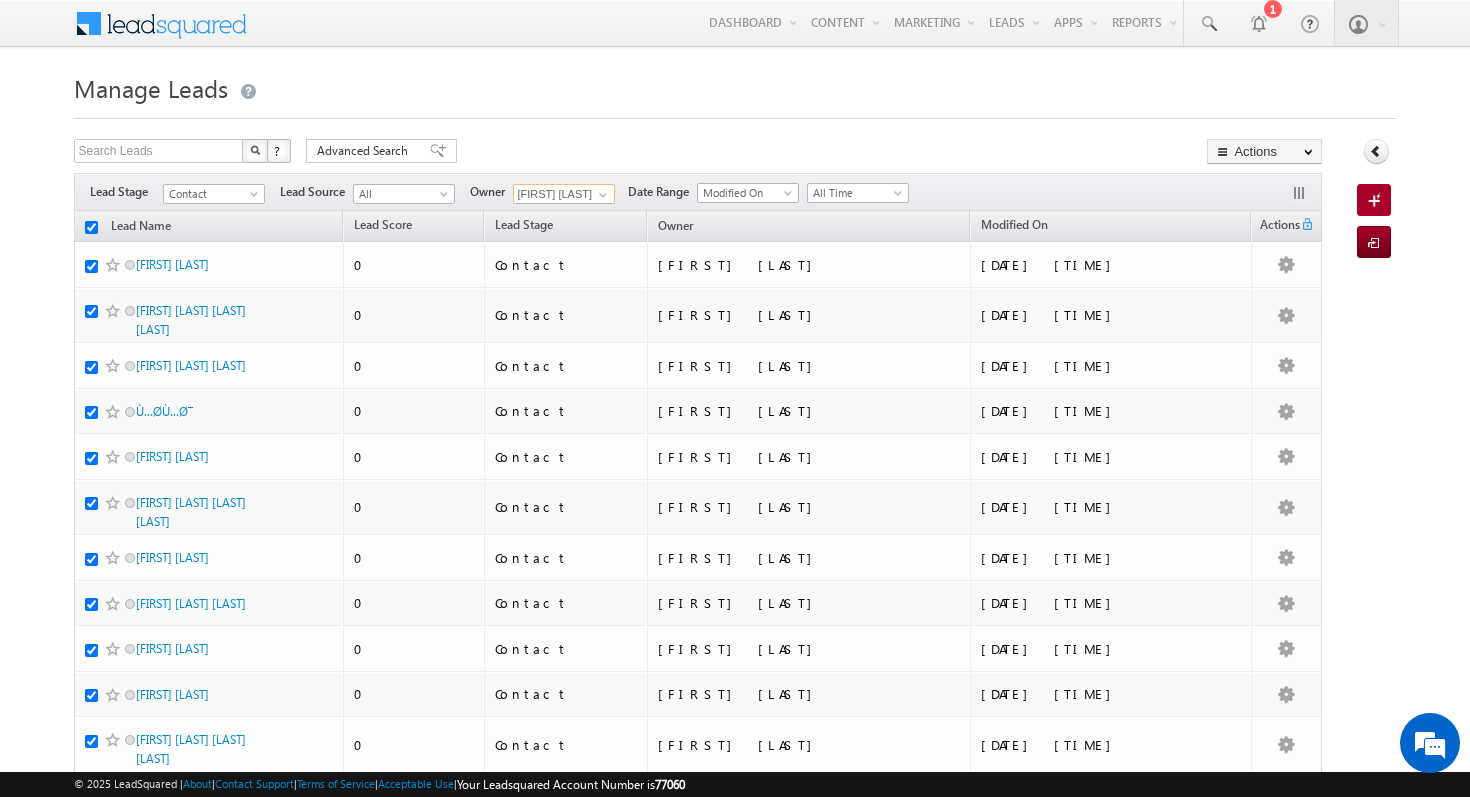 checkbox on "true" 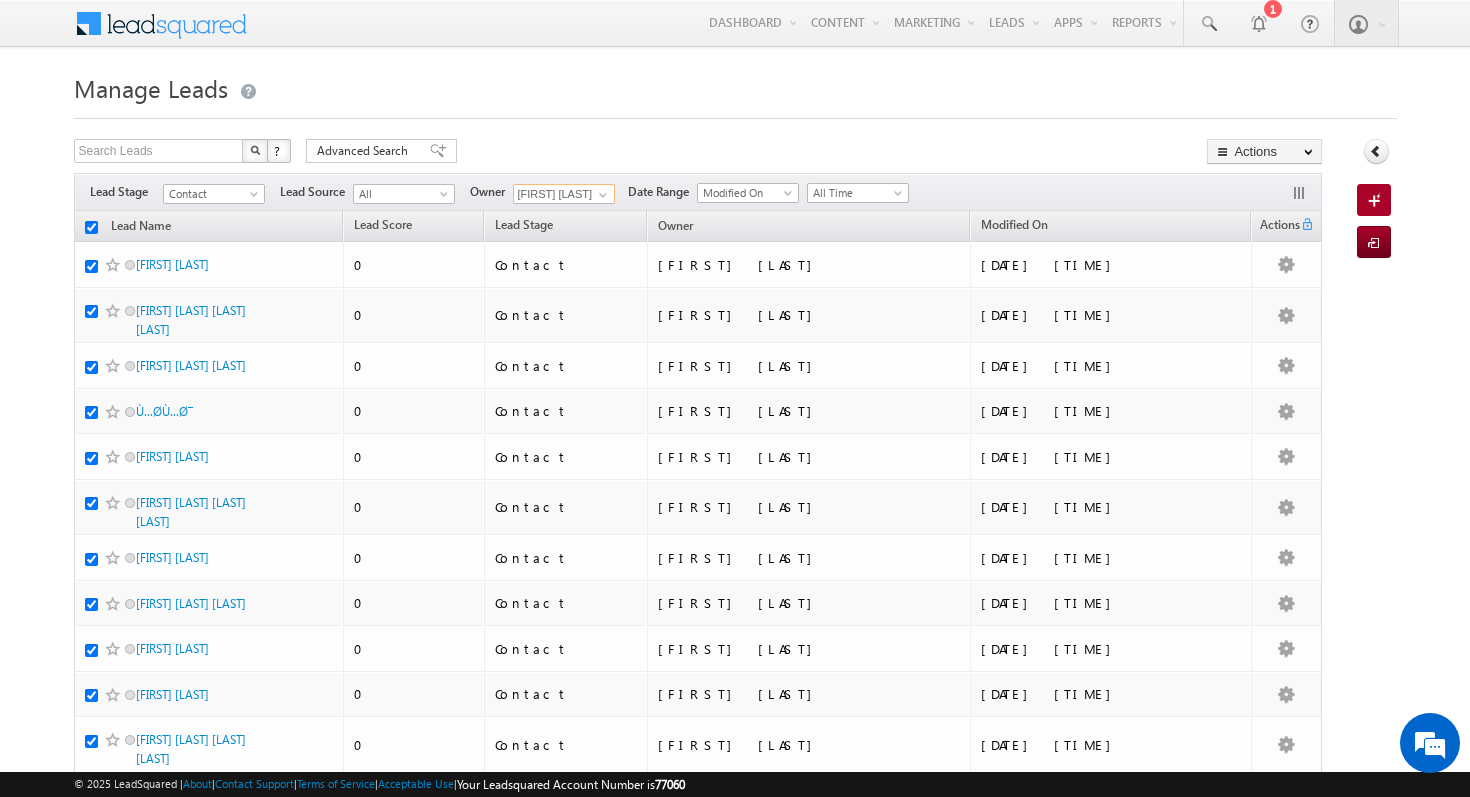 checkbox on "true" 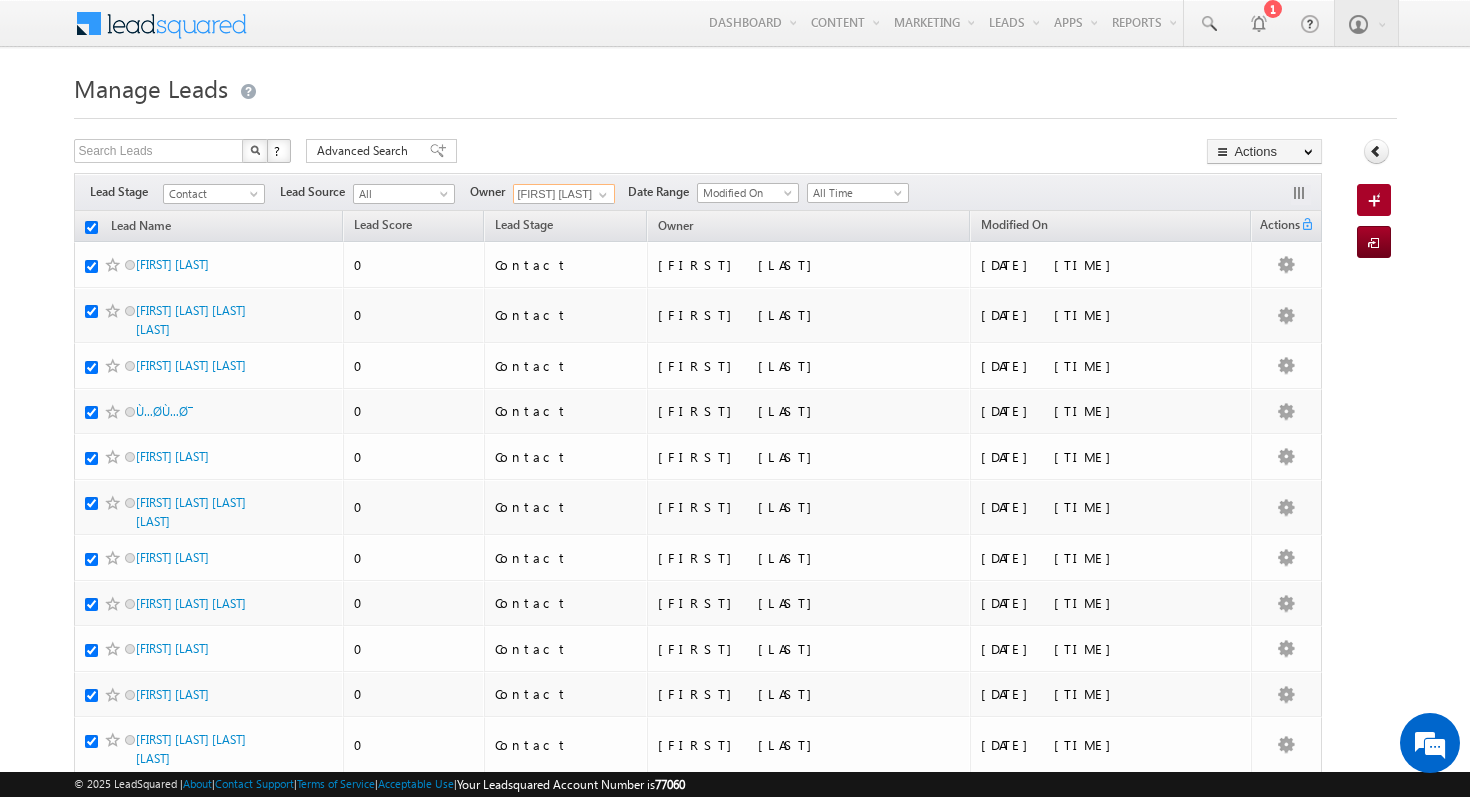checkbox on "true" 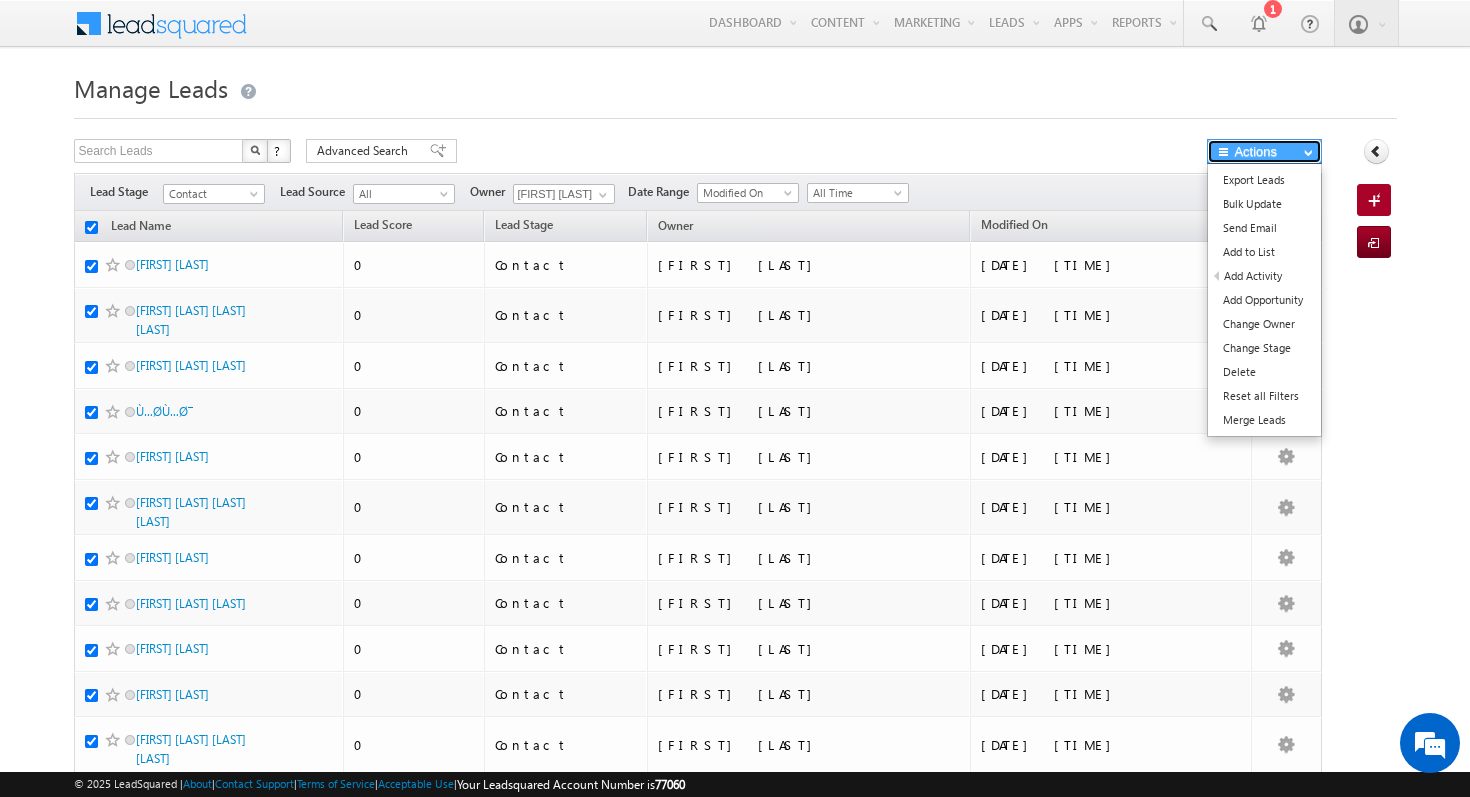click on "Actions" at bounding box center (1264, 151) 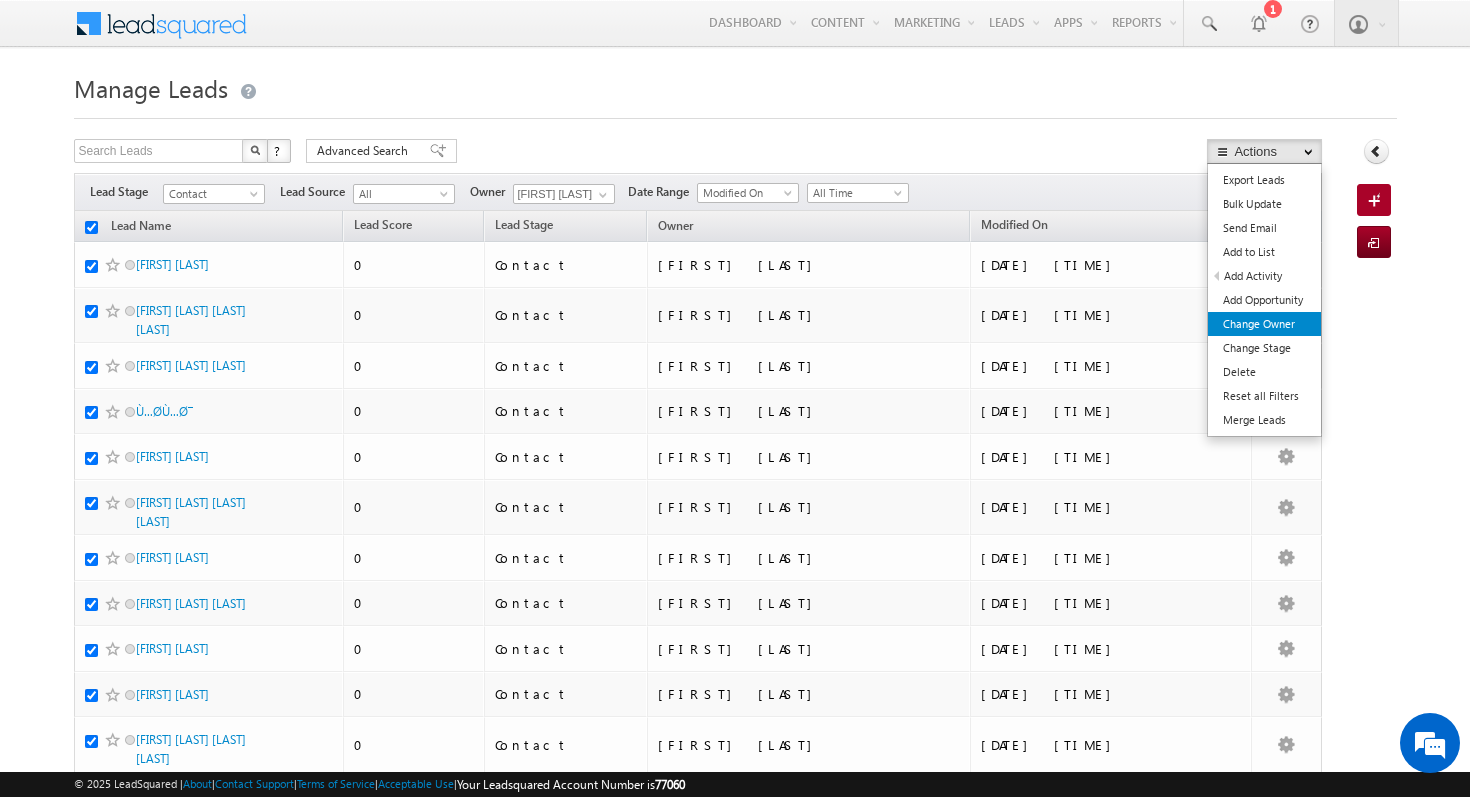 click on "Change Owner" at bounding box center [1264, 324] 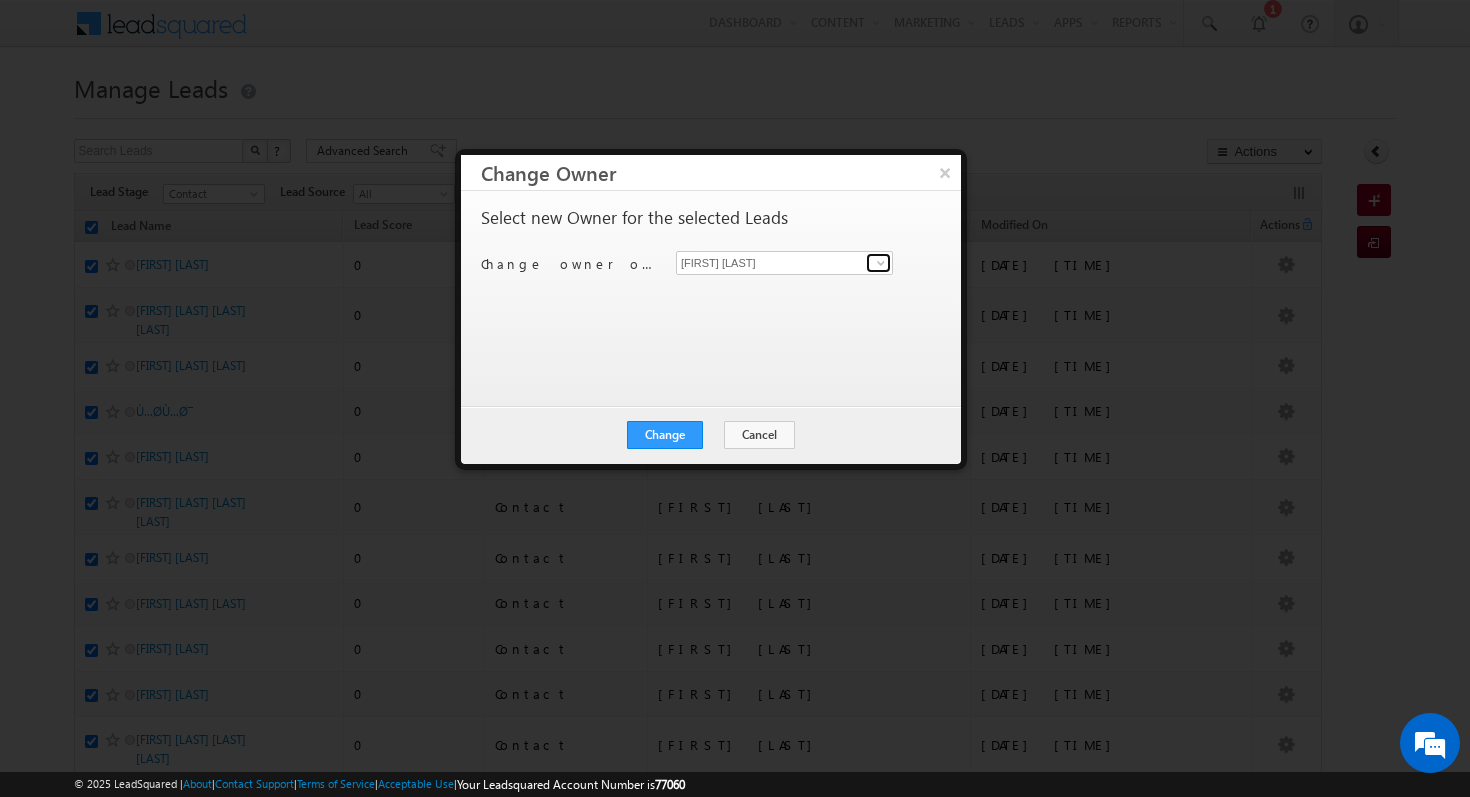 click at bounding box center (878, 263) 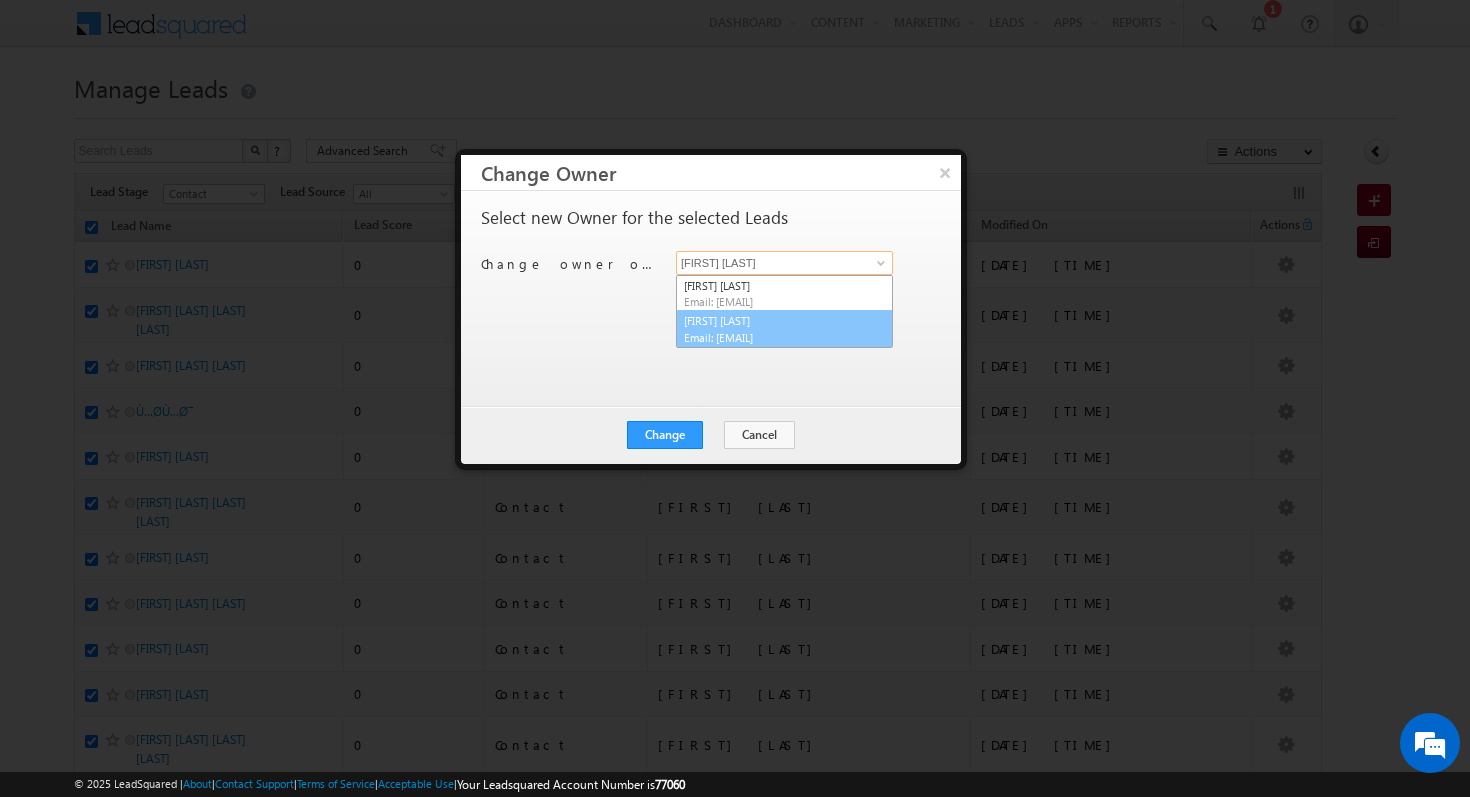 click on "[FIRST] [LAST]   Email: [EMAIL]" at bounding box center (784, 329) 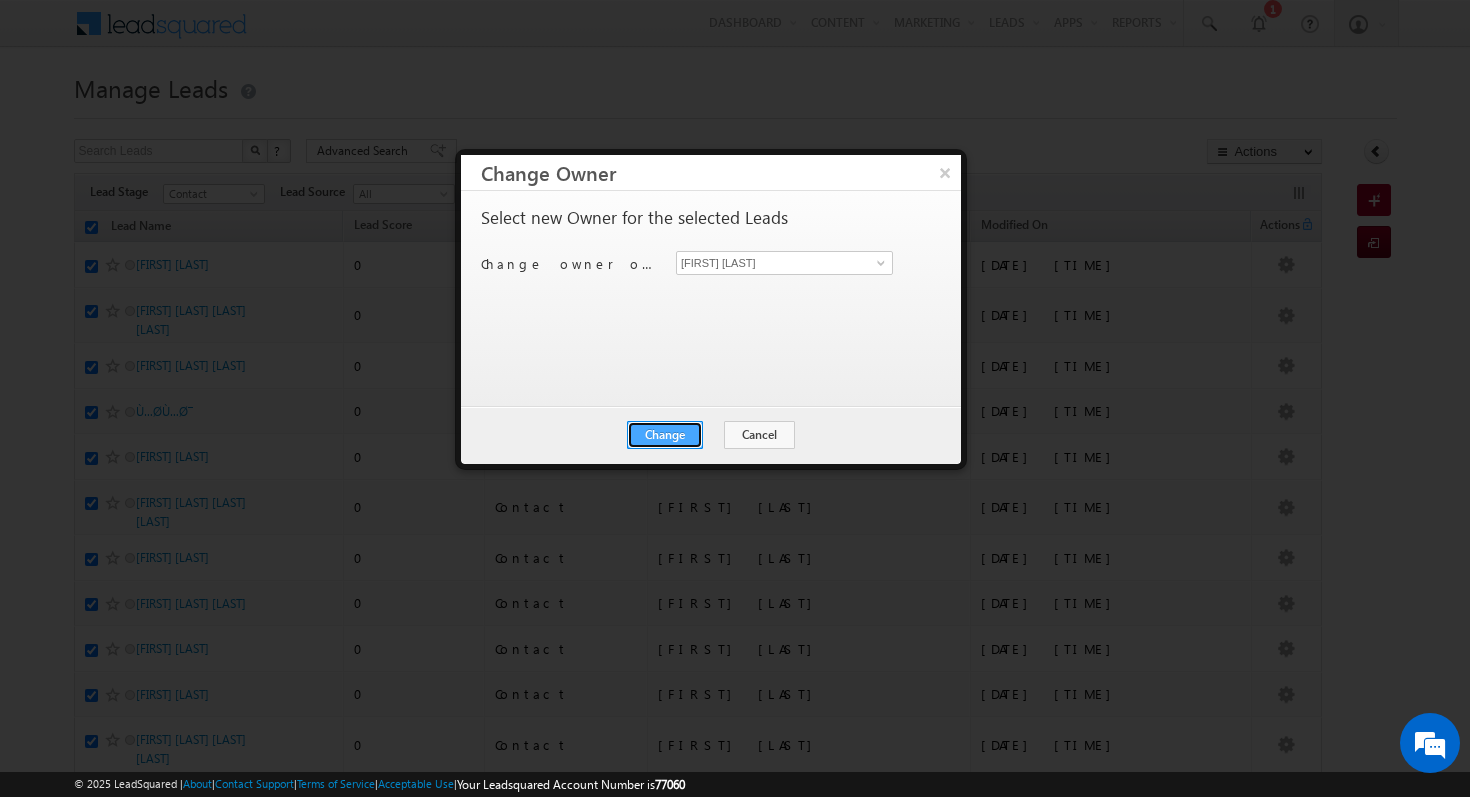 click on "Change" at bounding box center (665, 435) 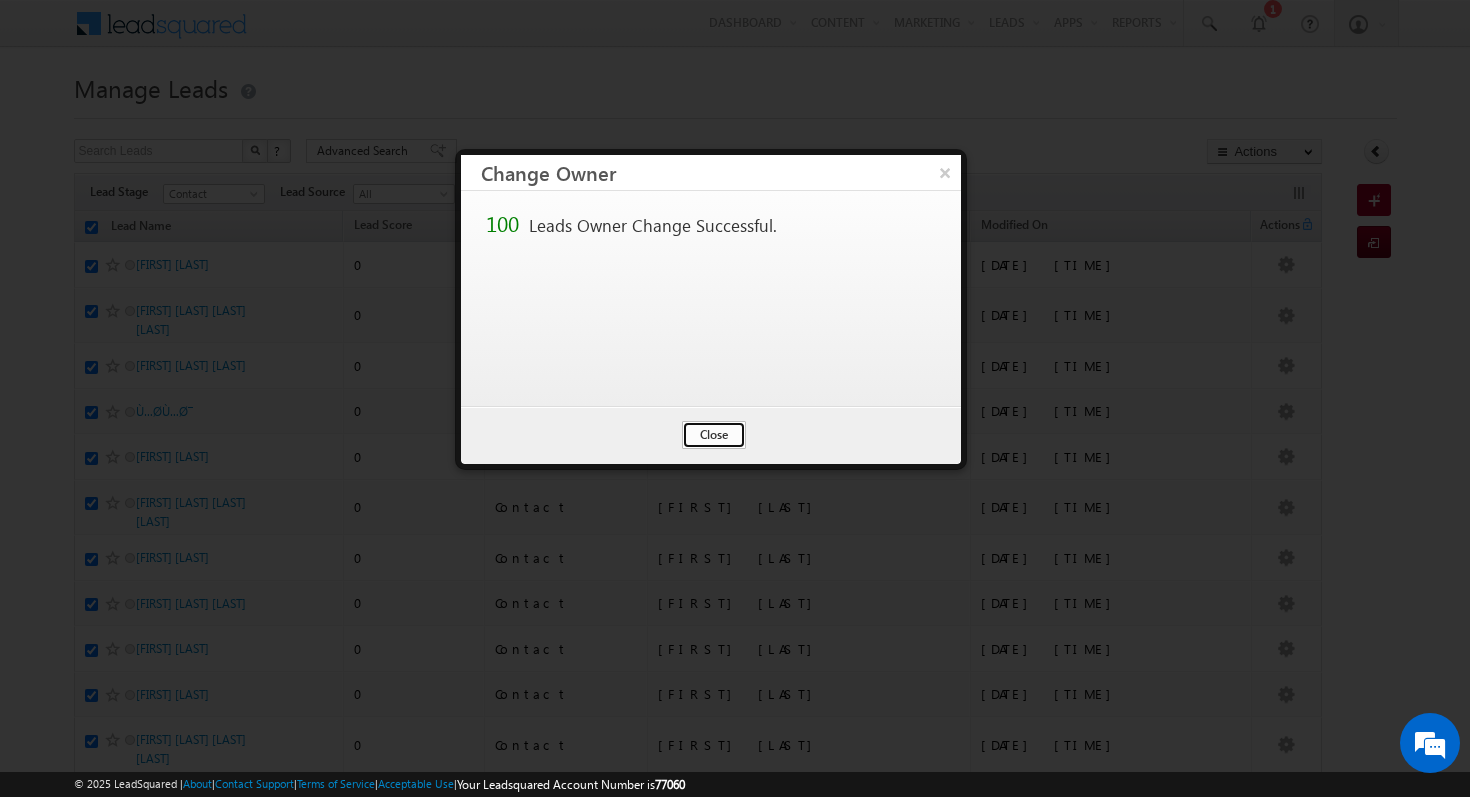 click on "Close" at bounding box center (714, 435) 